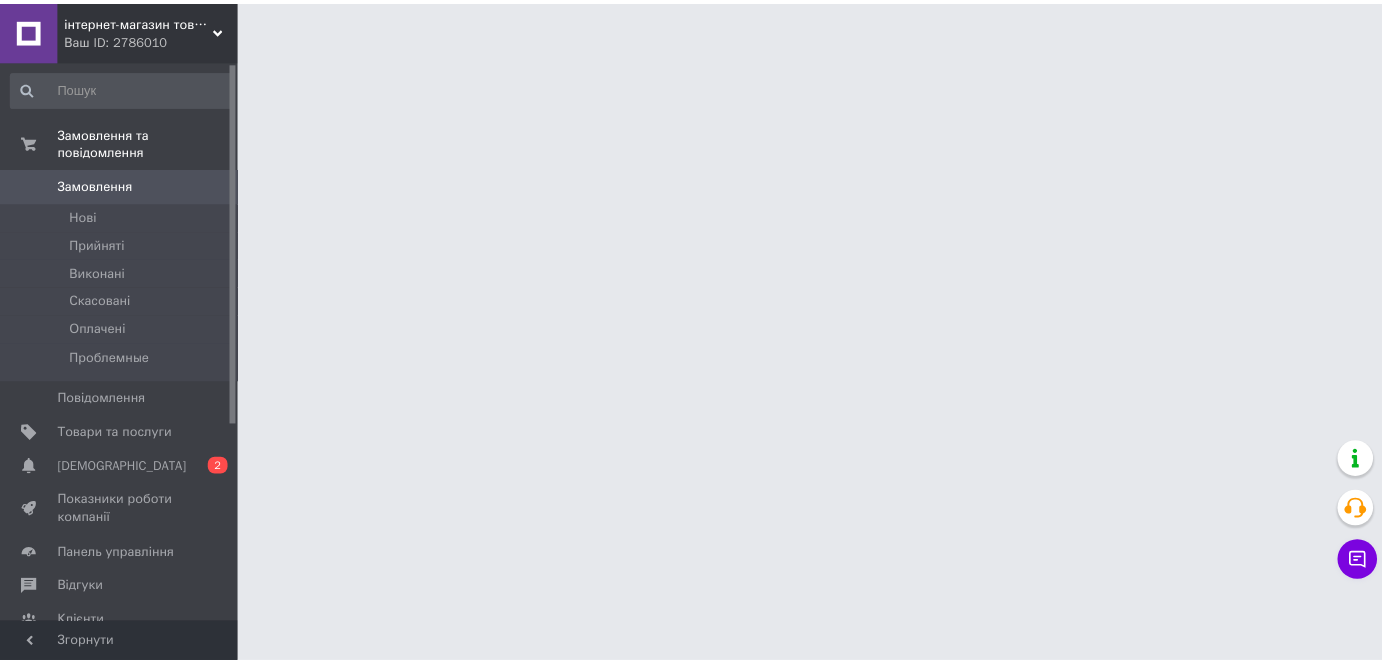 scroll, scrollTop: 0, scrollLeft: 0, axis: both 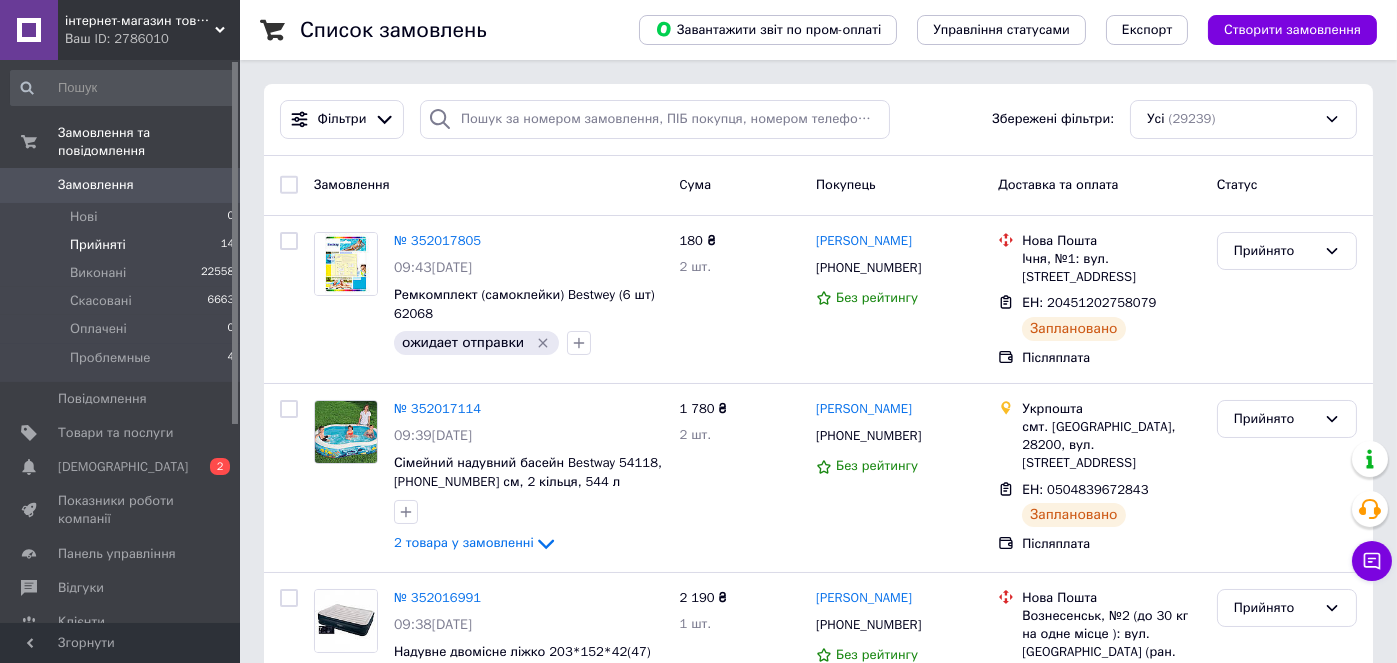 click on "Прийняті" at bounding box center (98, 245) 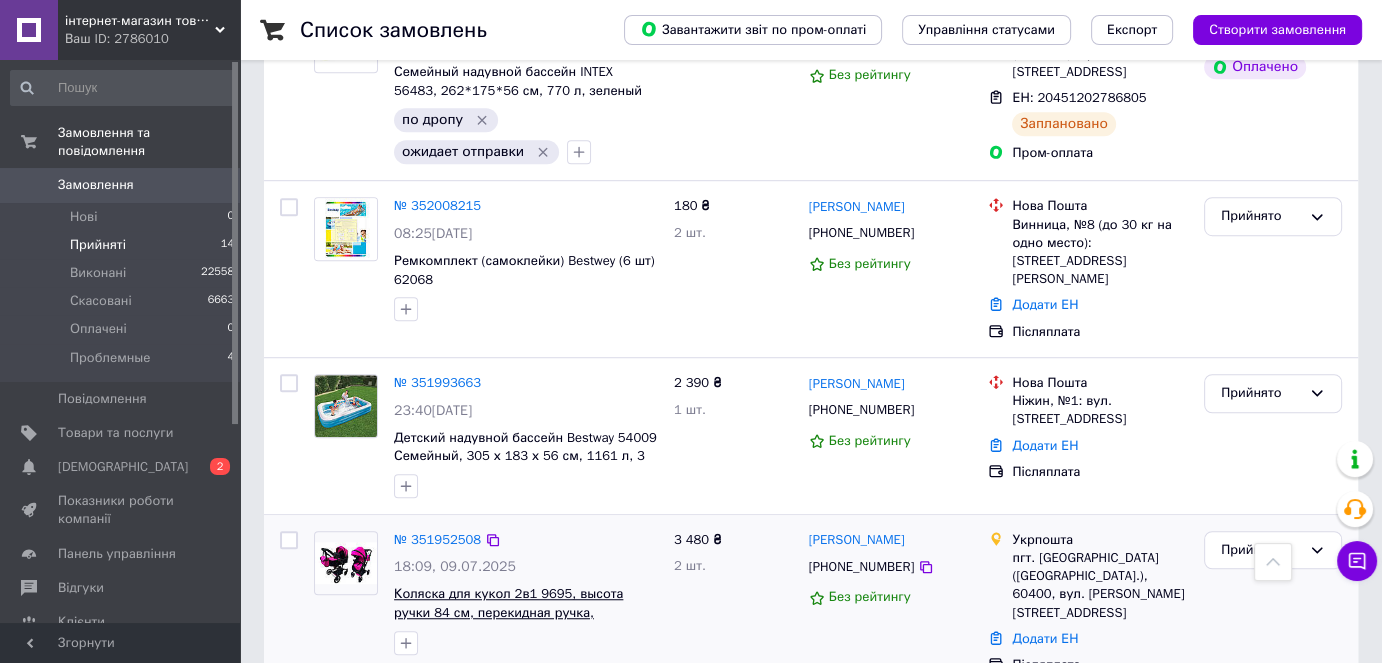 scroll, scrollTop: 1401, scrollLeft: 0, axis: vertical 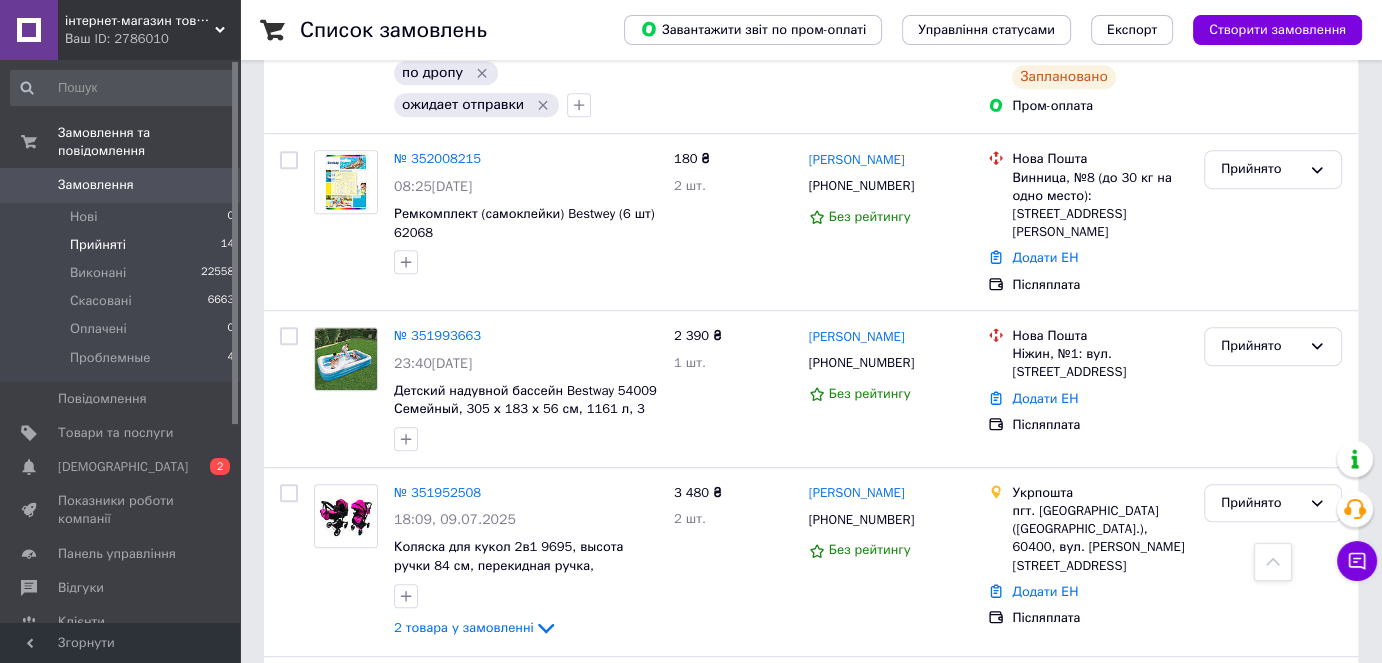 click on "№ 351993663" at bounding box center [437, 335] 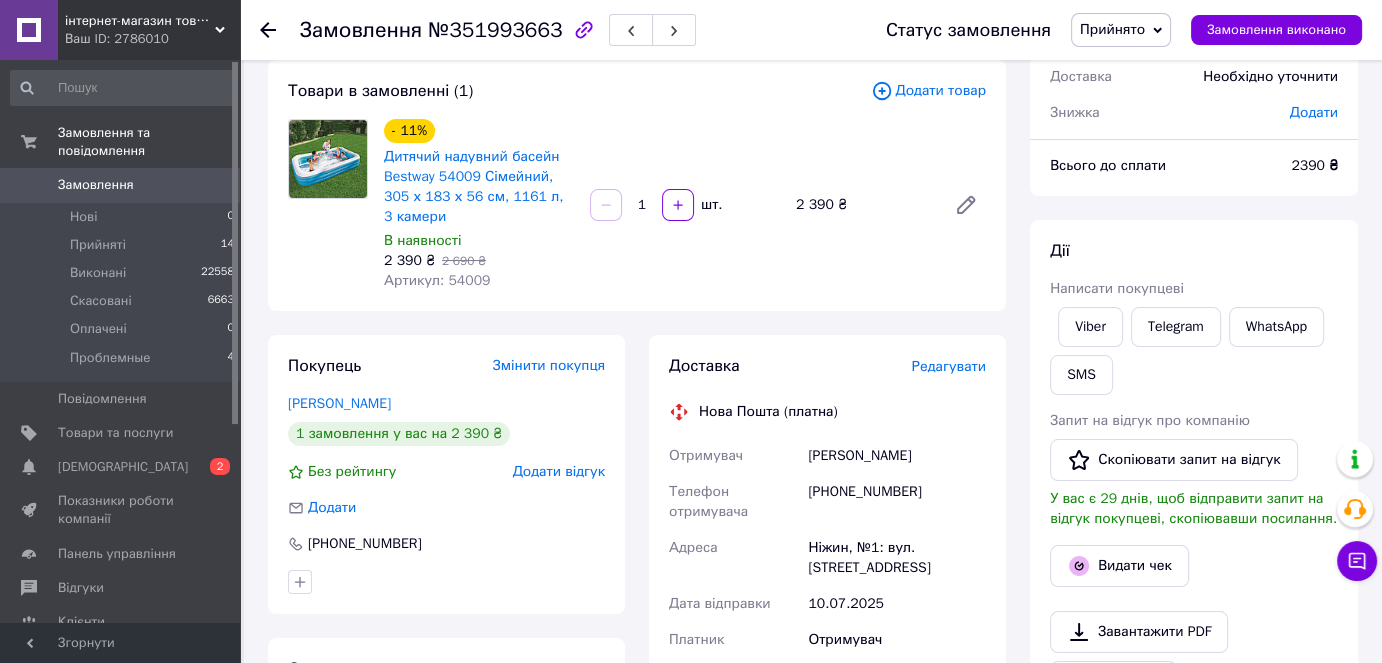 scroll, scrollTop: 0, scrollLeft: 0, axis: both 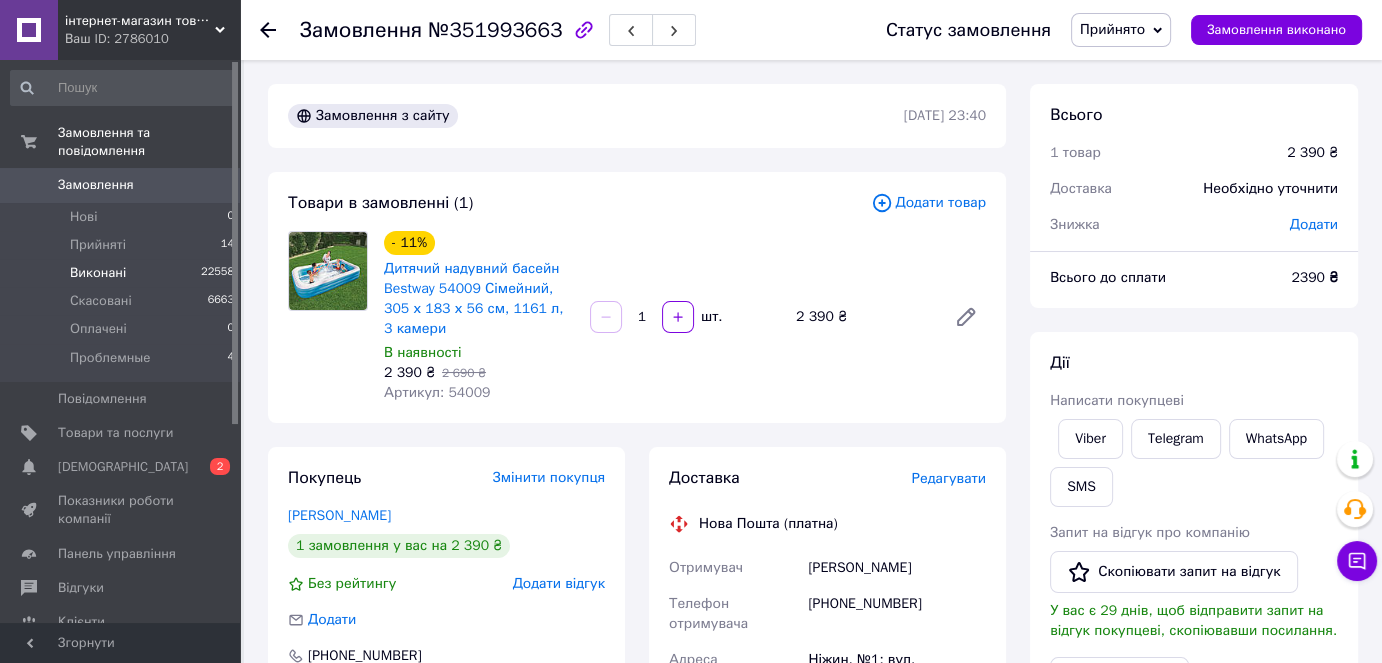 drag, startPoint x: 113, startPoint y: 227, endPoint x: 123, endPoint y: 241, distance: 17.20465 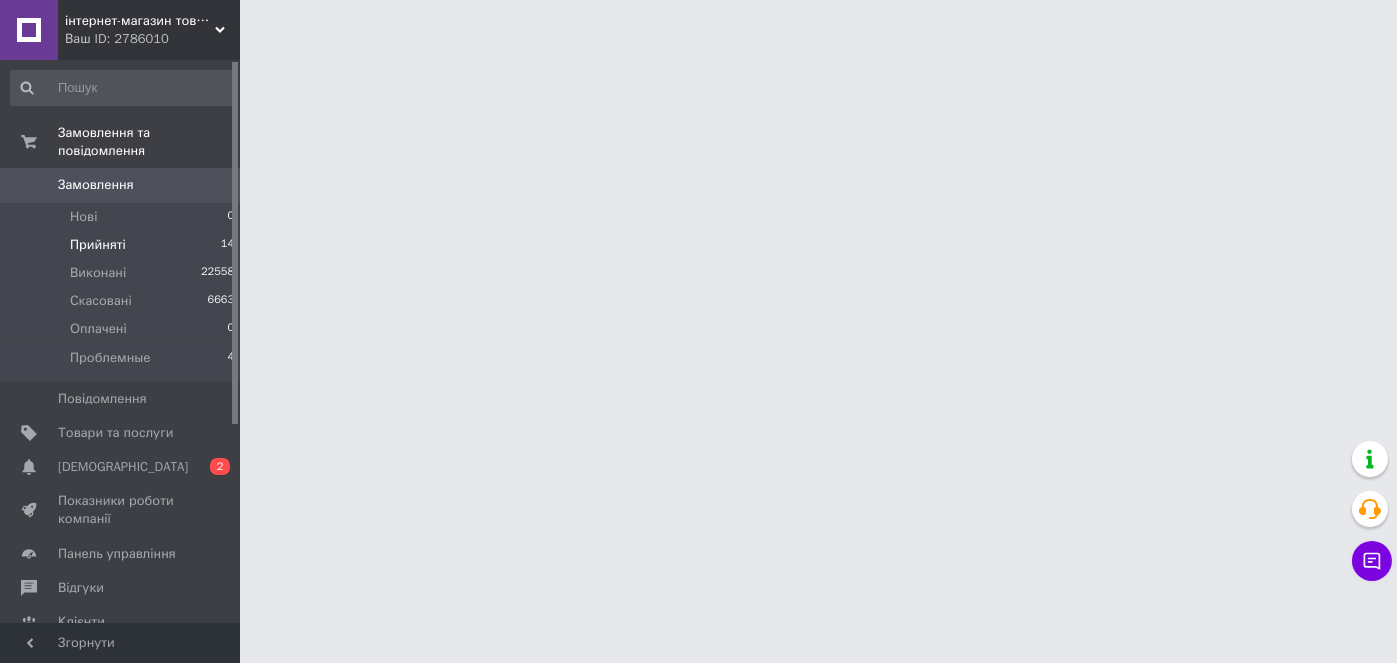 click on "Прийняті" at bounding box center [98, 245] 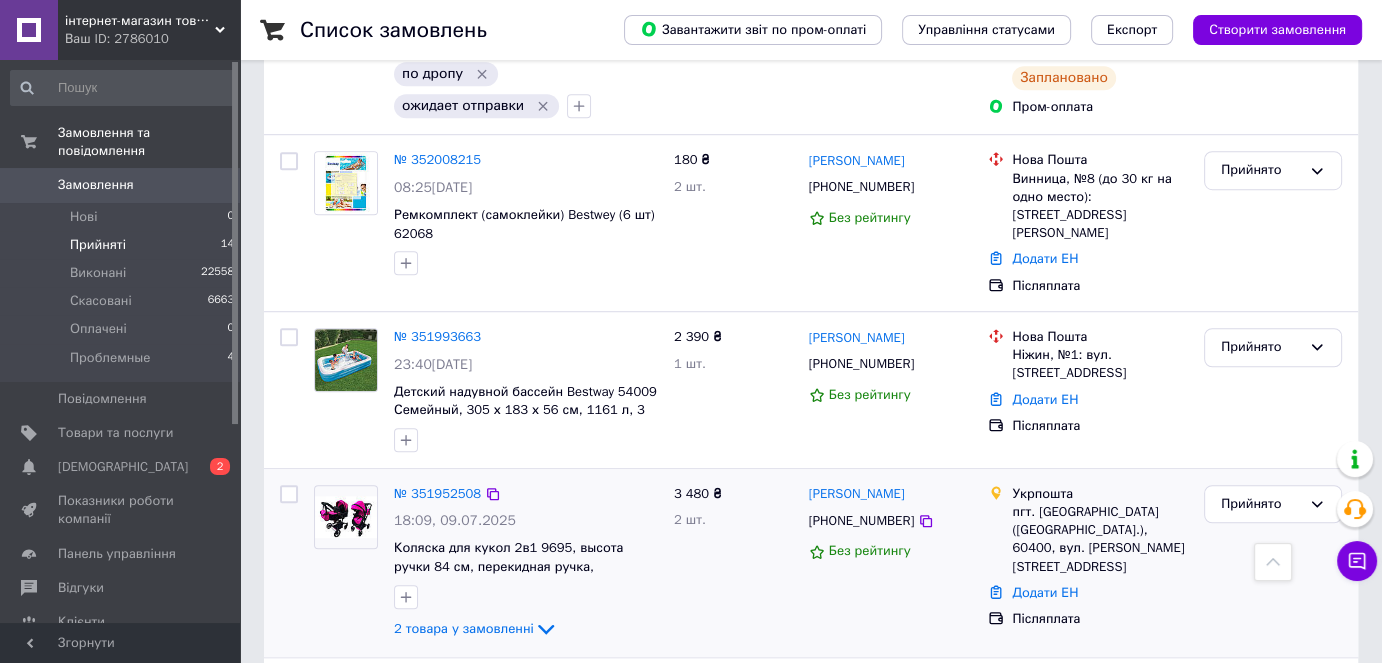 scroll, scrollTop: 1300, scrollLeft: 0, axis: vertical 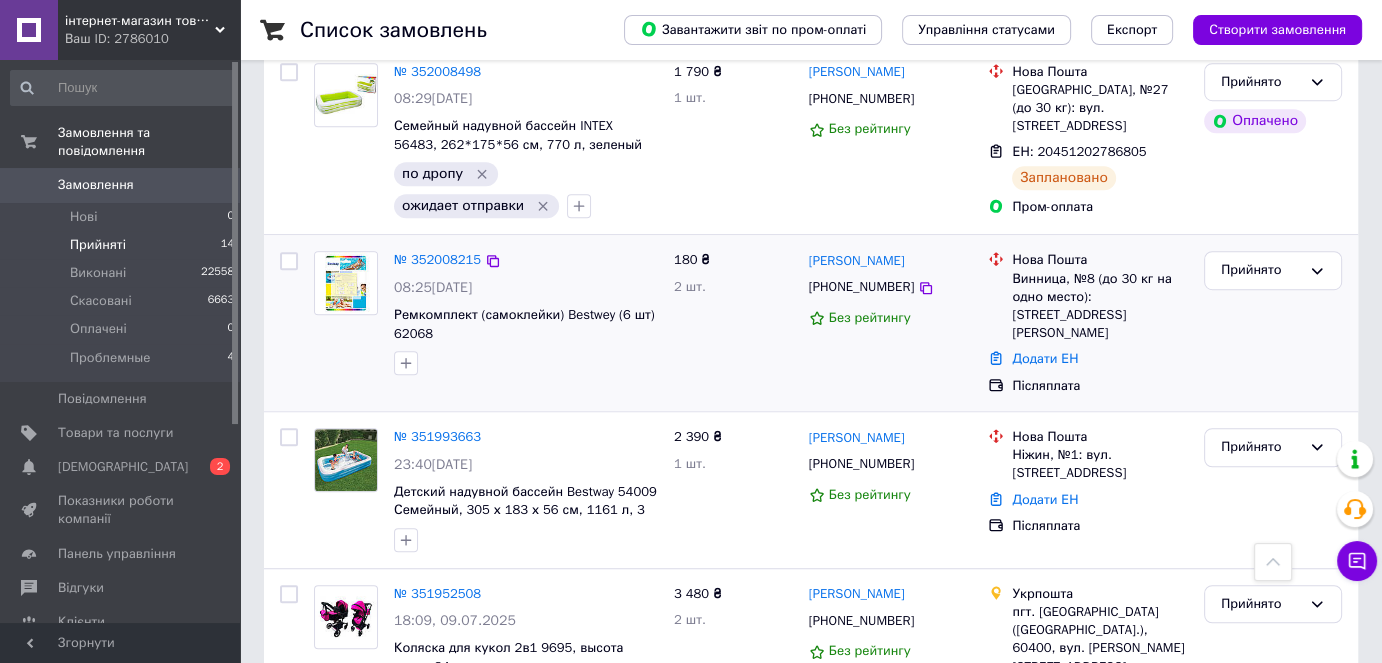click on "№ 352008215" at bounding box center (437, 260) 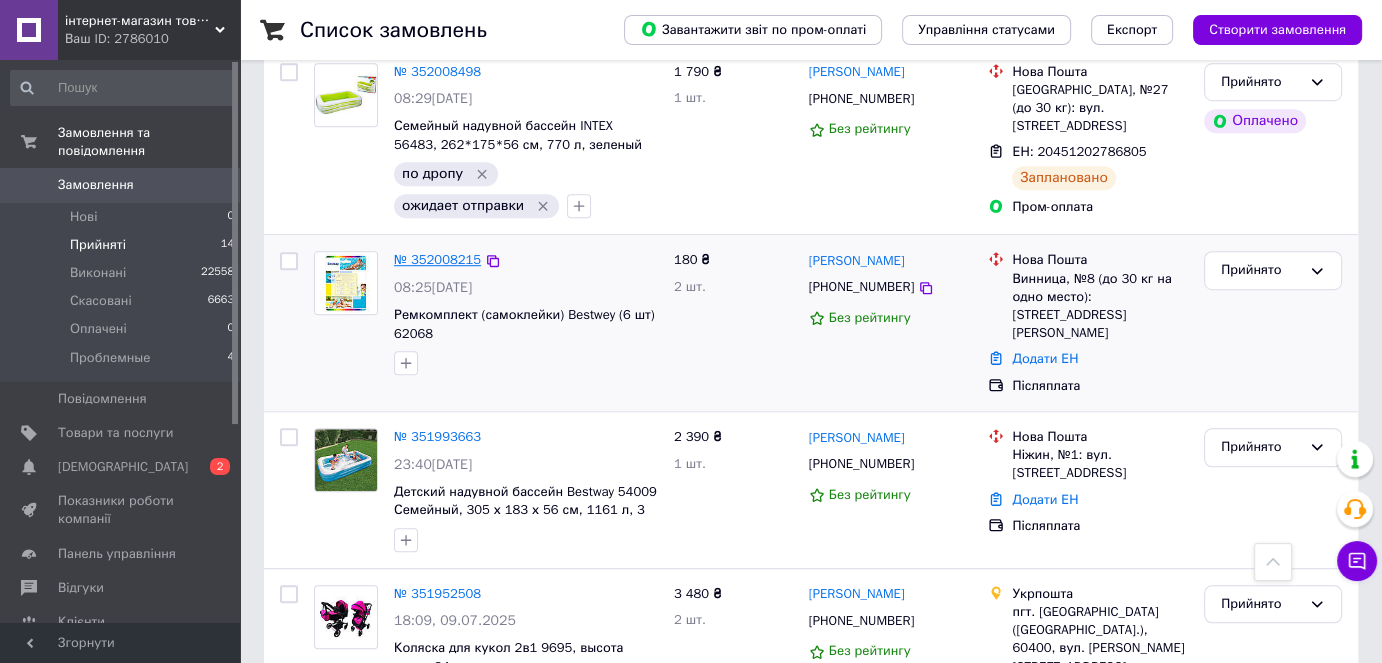 click on "№ 352008215" at bounding box center (437, 259) 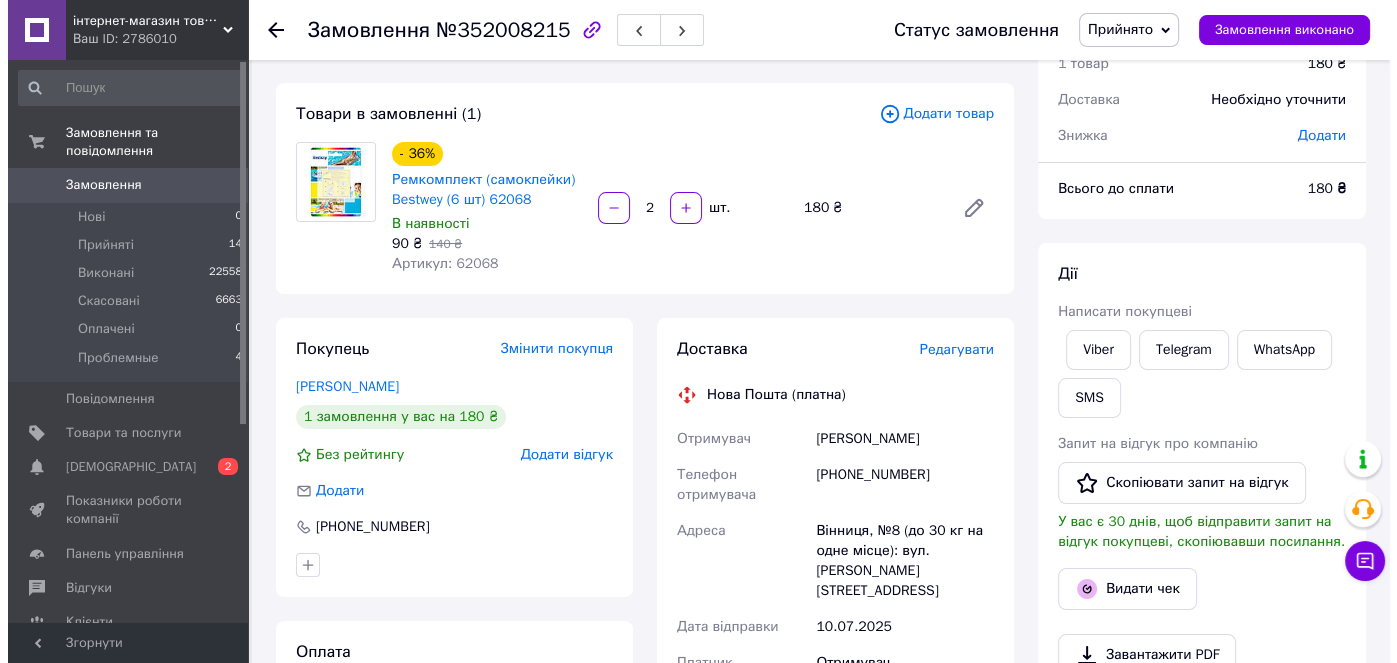 scroll, scrollTop: 69, scrollLeft: 0, axis: vertical 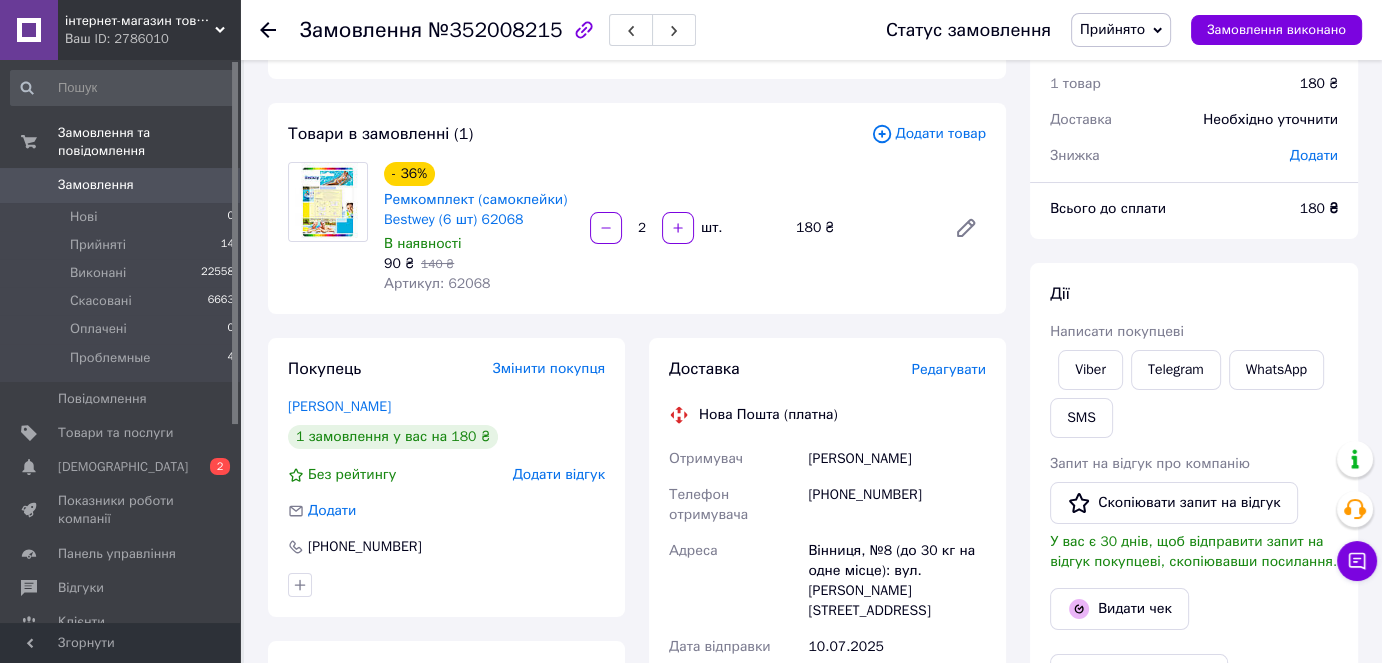 click on "Редагувати" at bounding box center [949, 369] 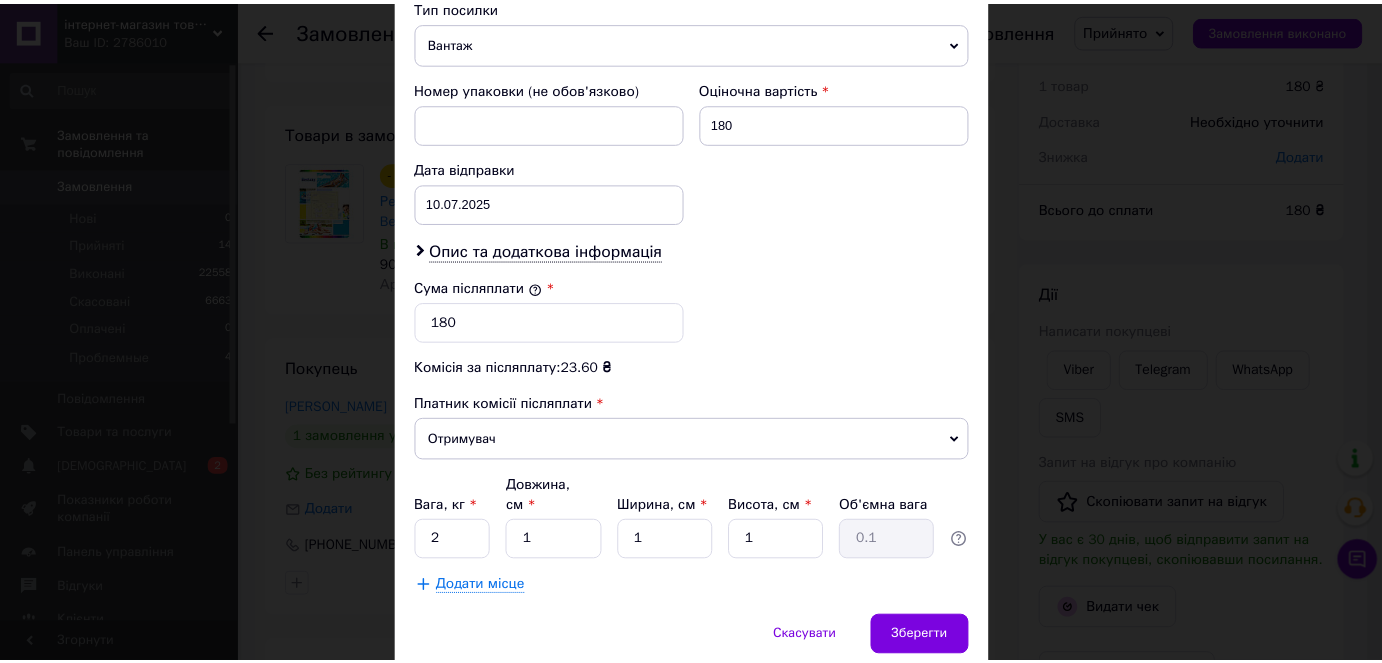 scroll, scrollTop: 854, scrollLeft: 0, axis: vertical 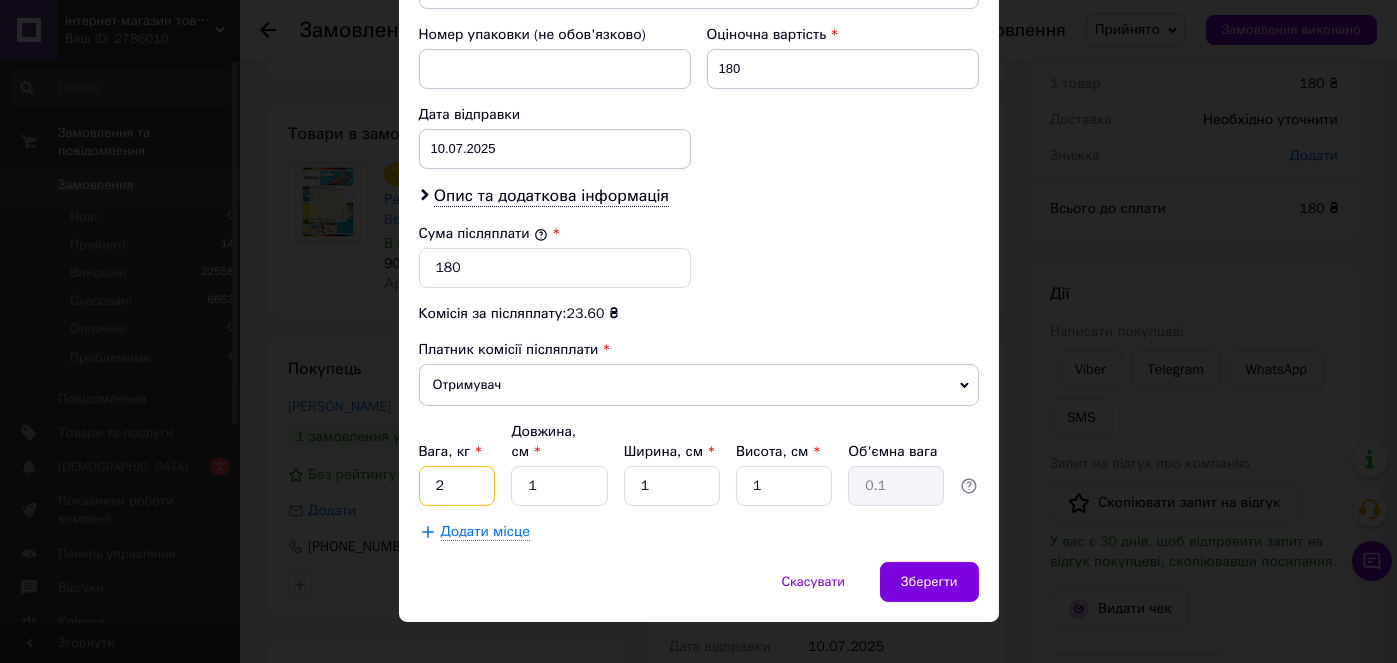 drag, startPoint x: 456, startPoint y: 457, endPoint x: 403, endPoint y: 469, distance: 54.34151 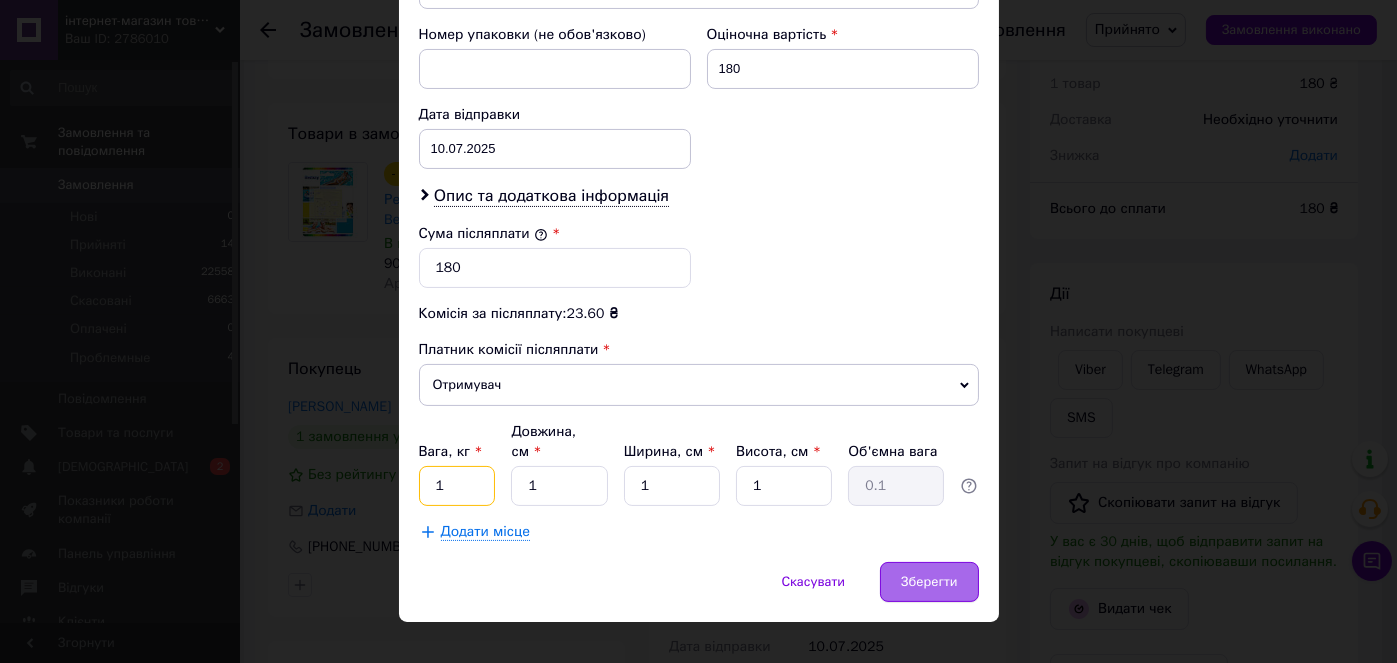 type on "1" 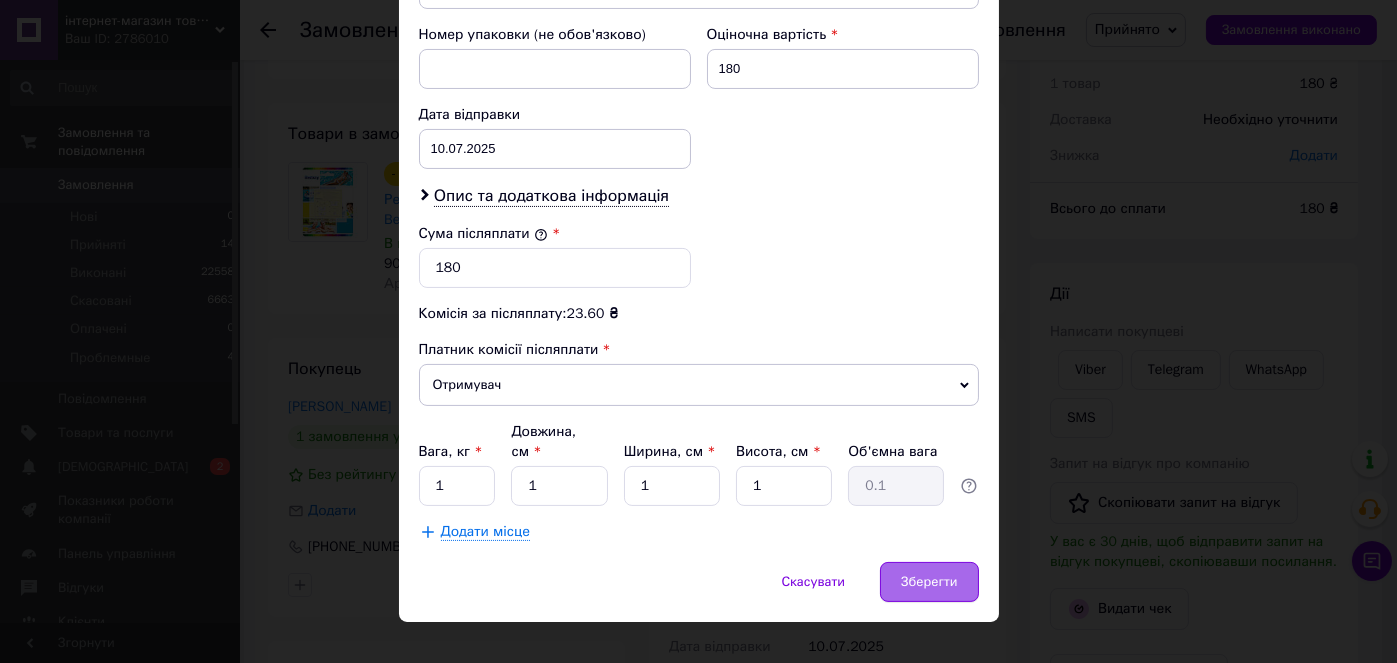 click on "Зберегти" at bounding box center [929, 582] 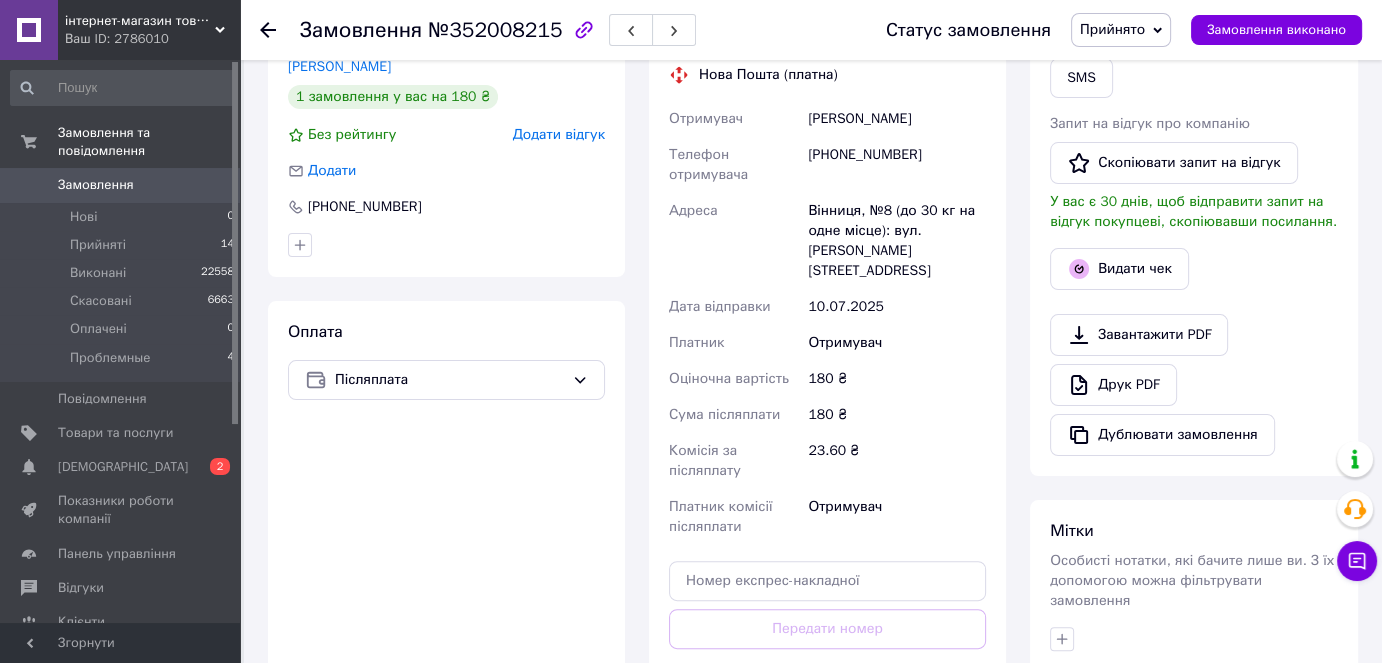 scroll, scrollTop: 469, scrollLeft: 0, axis: vertical 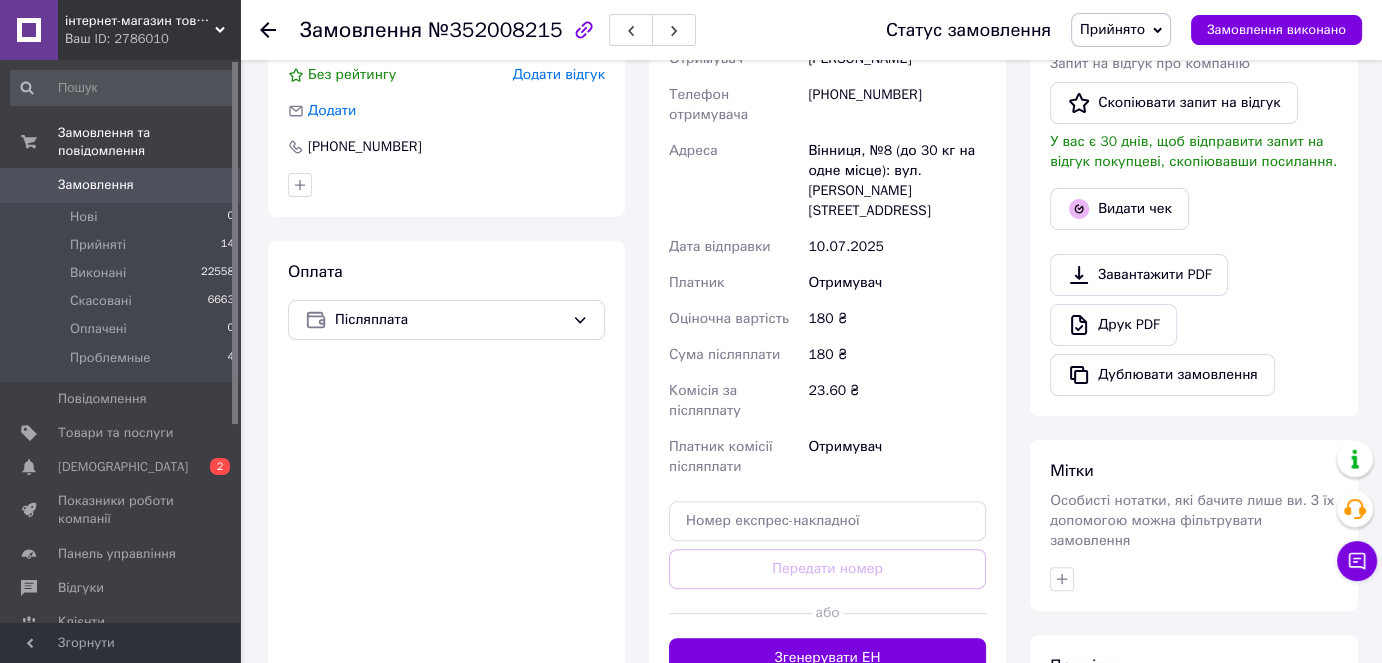 drag, startPoint x: 1067, startPoint y: 552, endPoint x: 1113, endPoint y: 550, distance: 46.043457 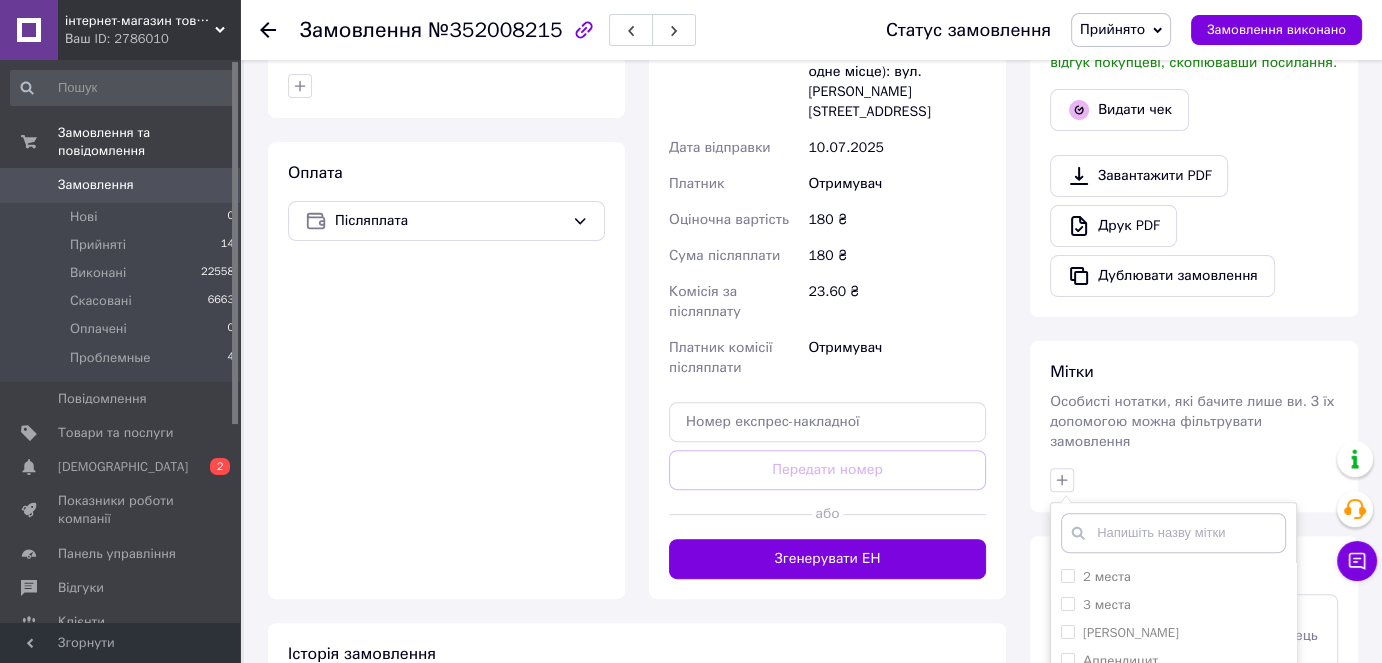 scroll, scrollTop: 768, scrollLeft: 0, axis: vertical 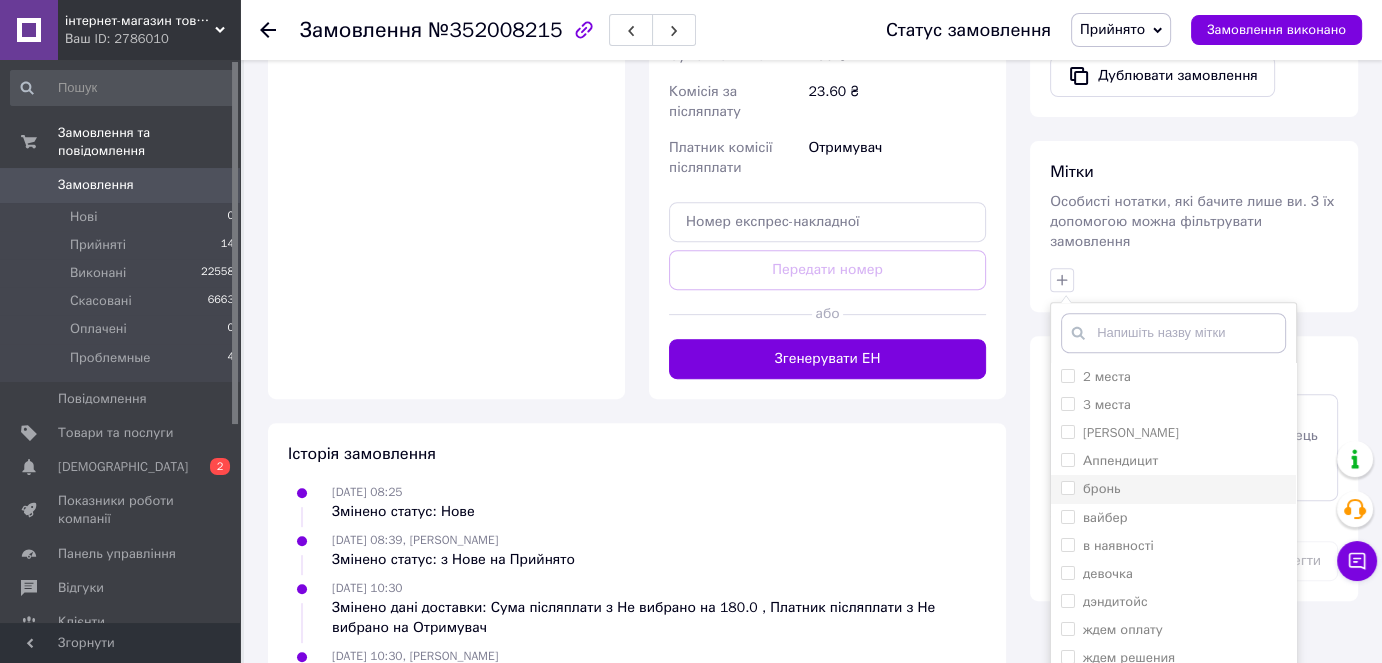 click on "бронь" at bounding box center [1173, 489] 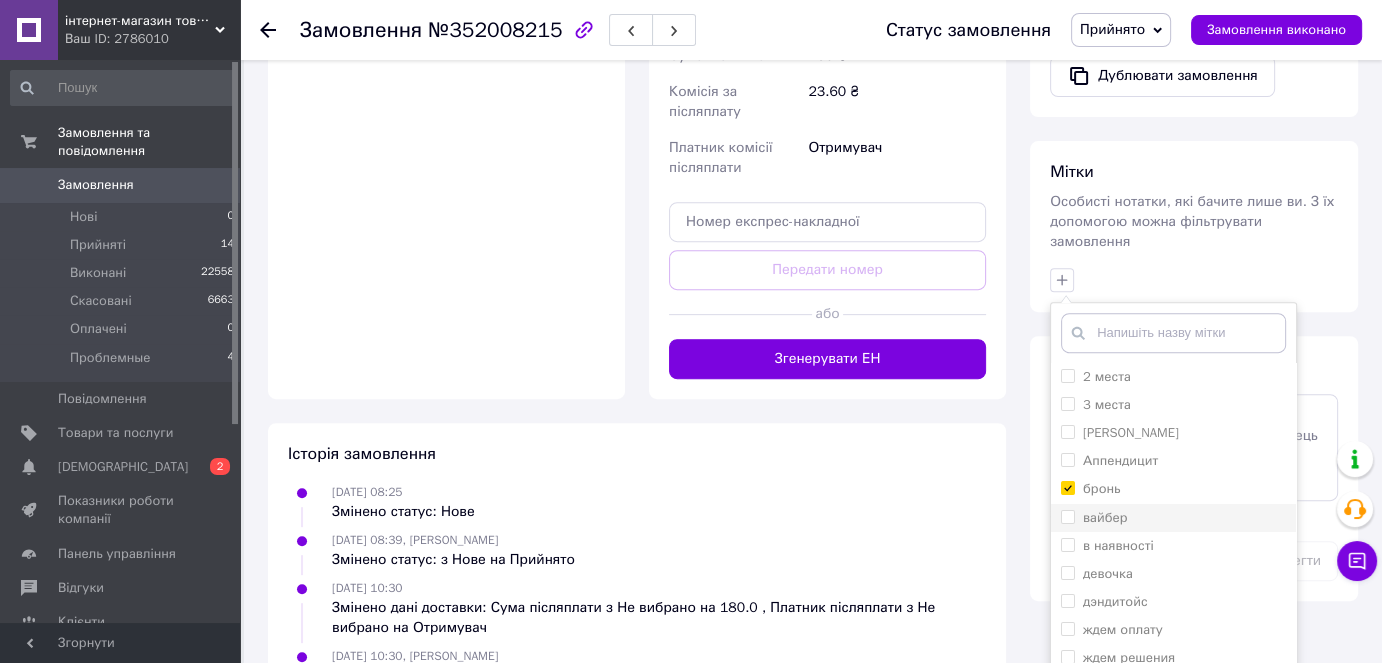 checkbox on "true" 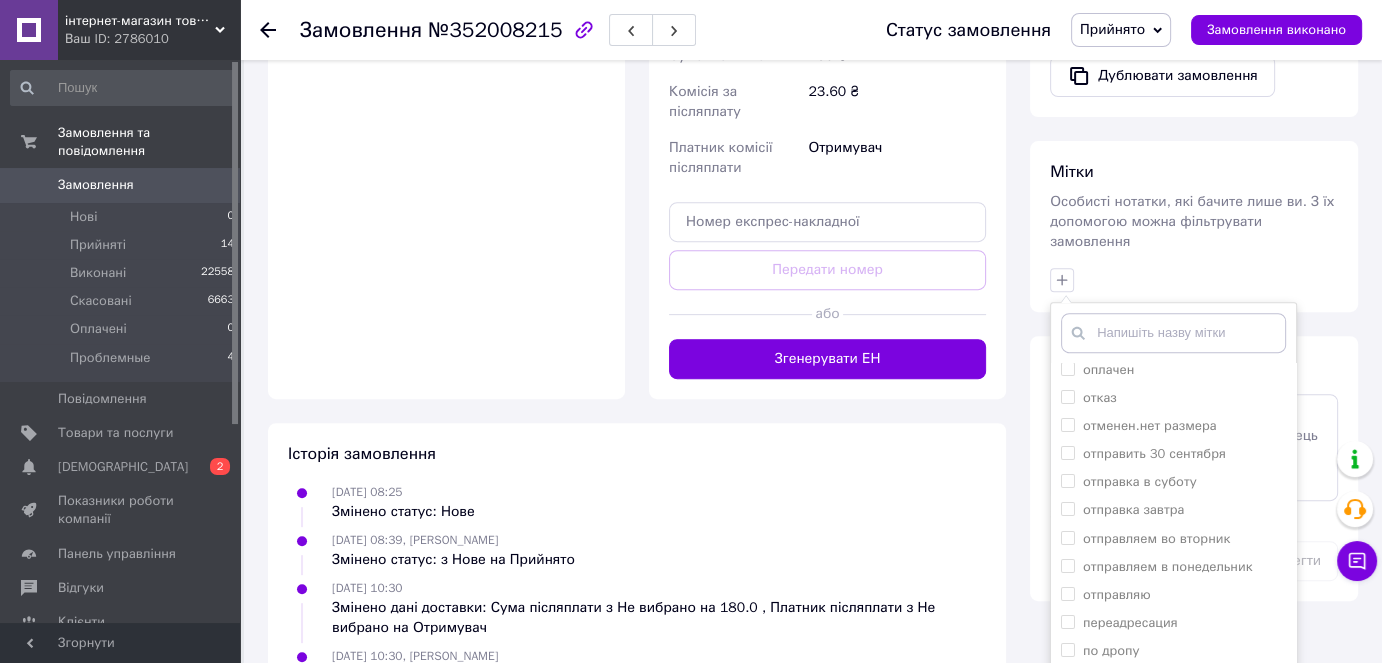 scroll, scrollTop: 600, scrollLeft: 0, axis: vertical 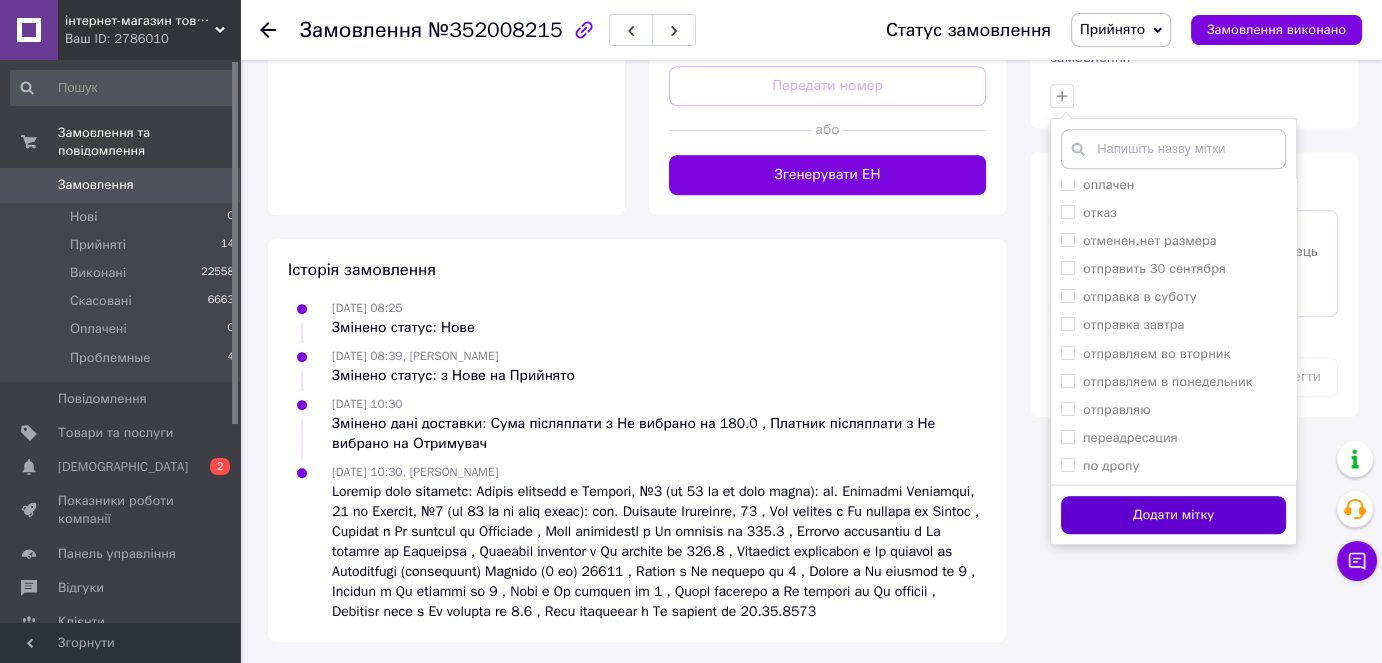 drag, startPoint x: 1240, startPoint y: 513, endPoint x: 1166, endPoint y: 473, distance: 84.118965 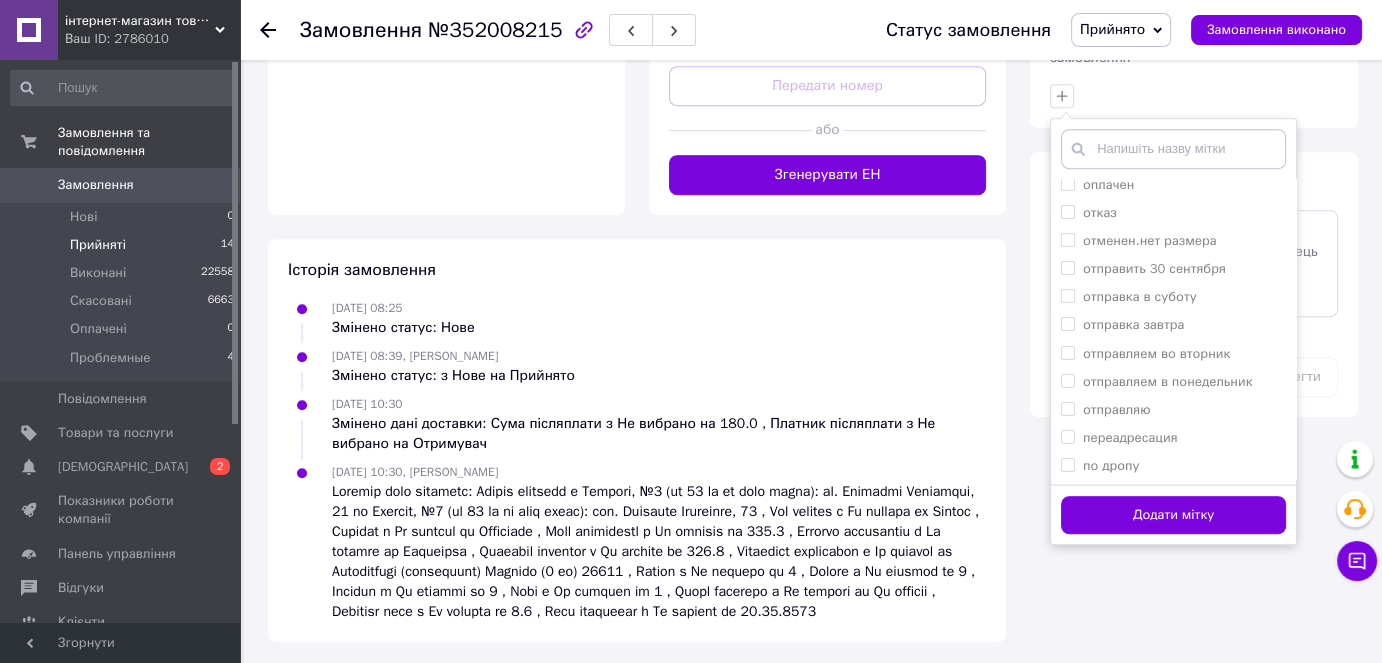 click on "Прийняті" at bounding box center [98, 245] 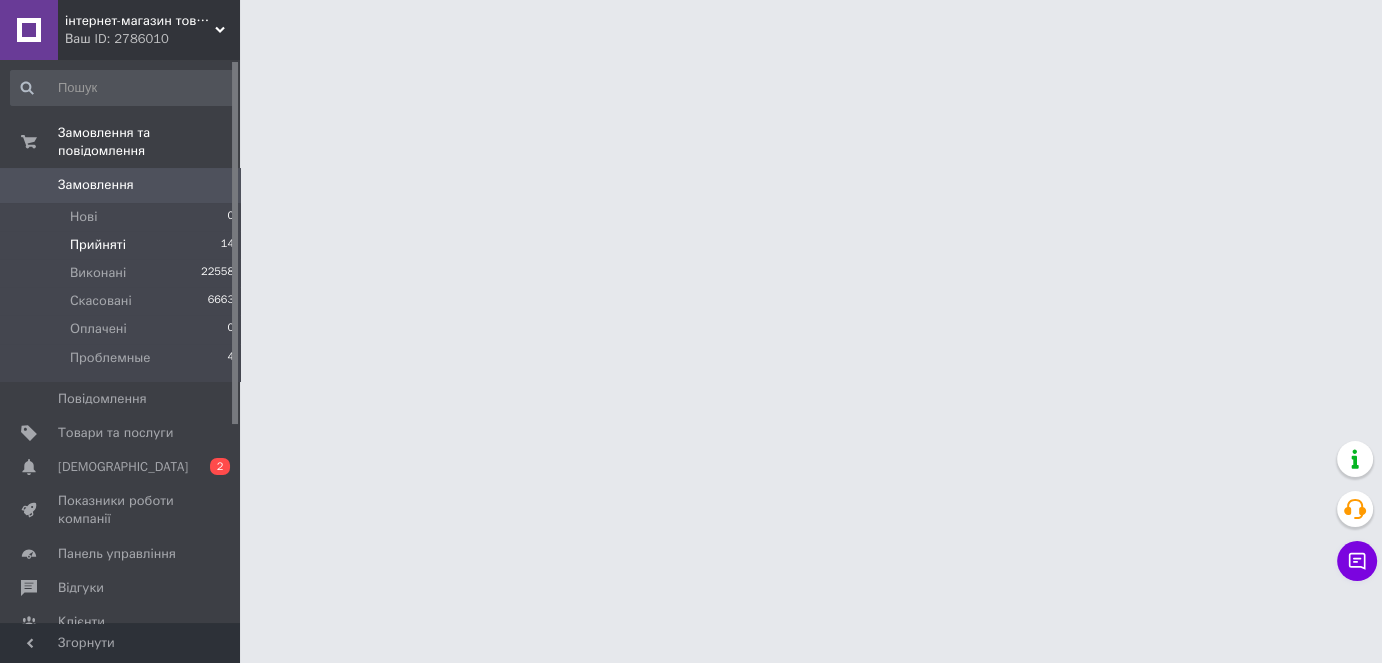 scroll, scrollTop: 0, scrollLeft: 0, axis: both 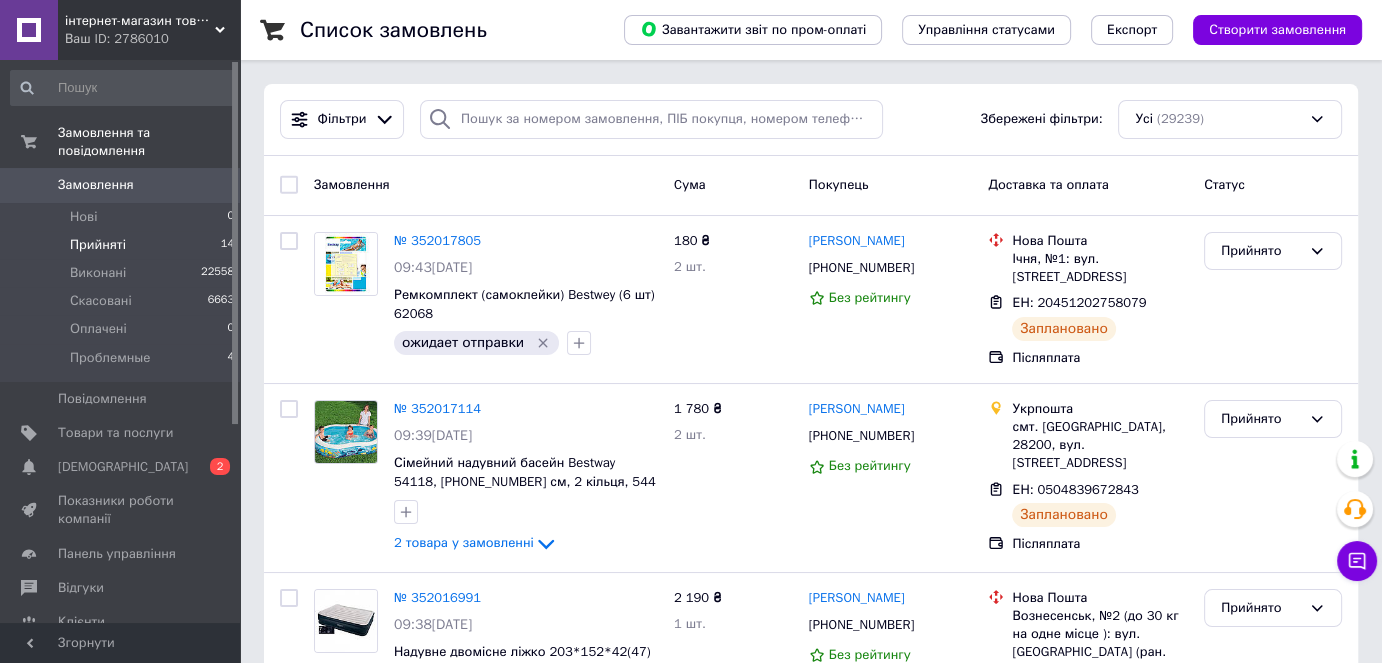 click on "Прийняті" at bounding box center [98, 245] 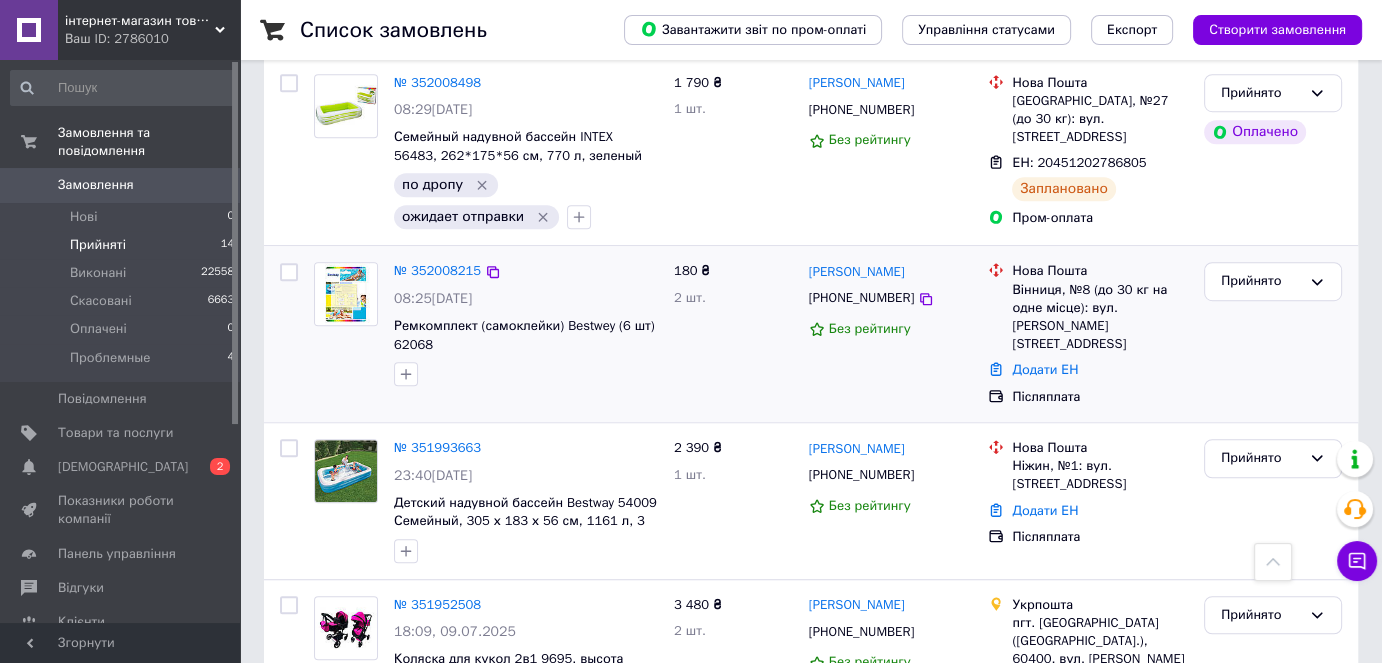 scroll, scrollTop: 1256, scrollLeft: 0, axis: vertical 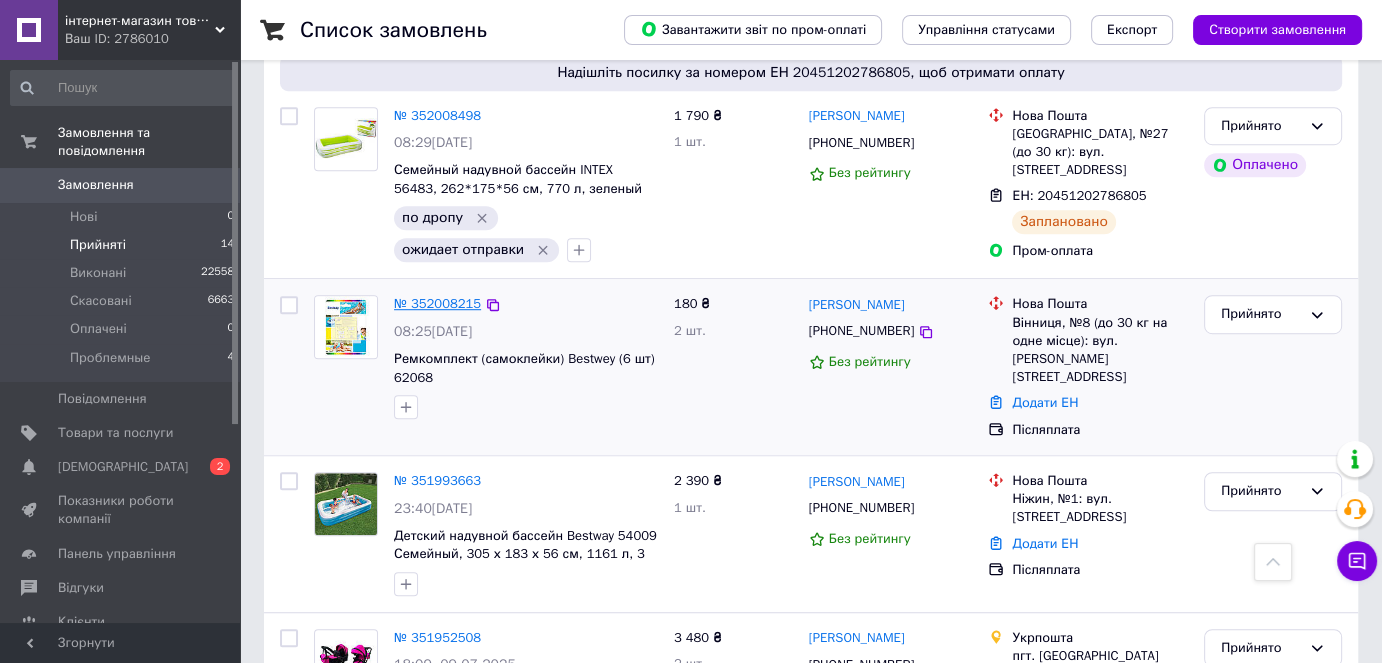 click on "№ 352008215" at bounding box center [437, 303] 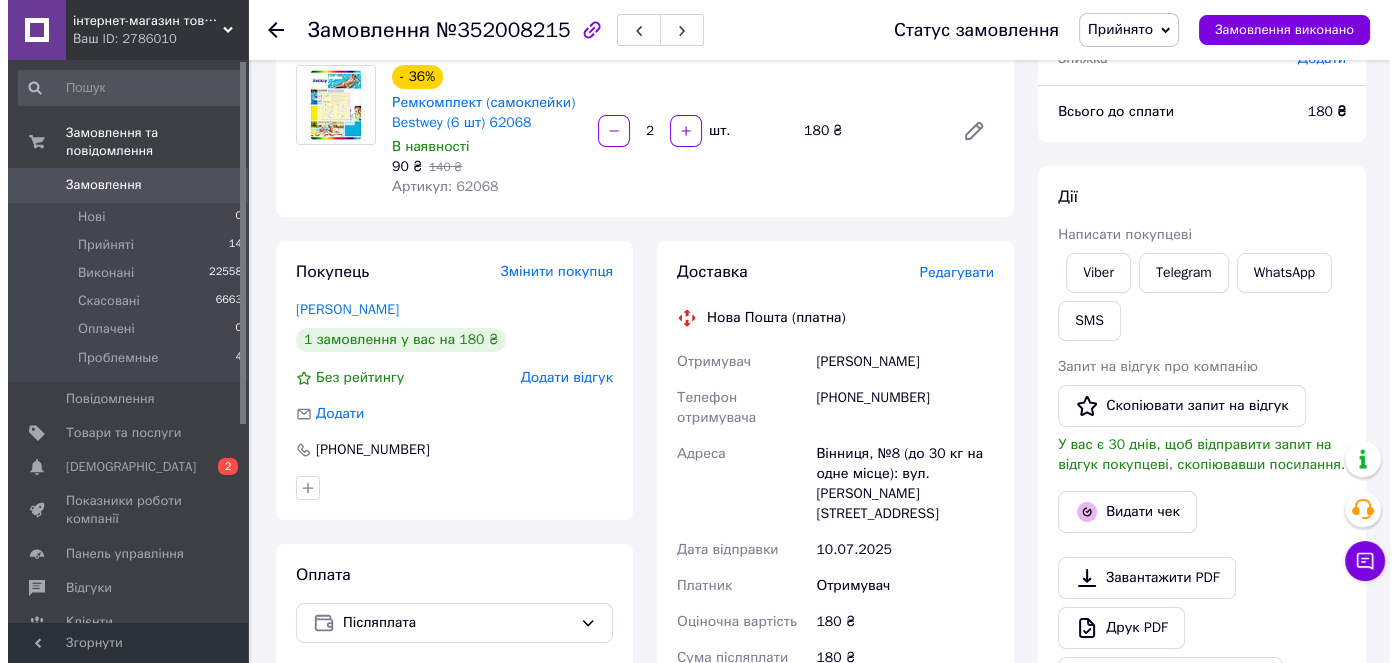 scroll, scrollTop: 152, scrollLeft: 0, axis: vertical 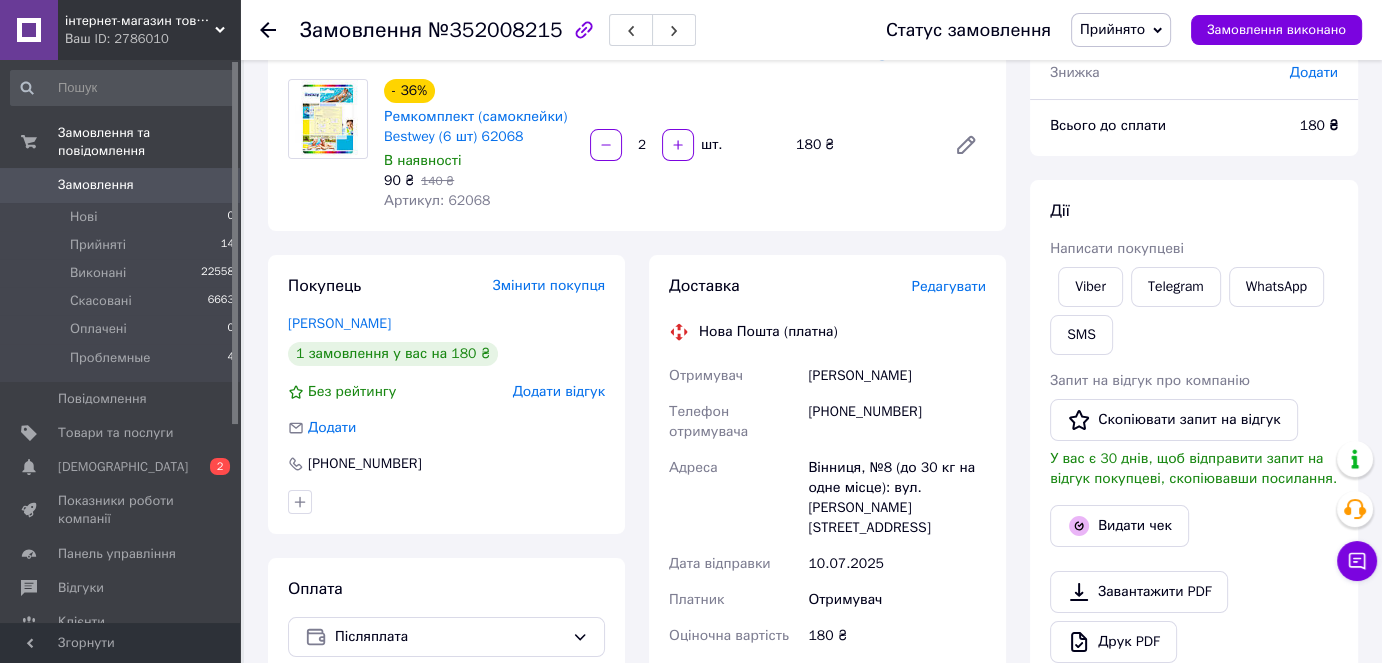 click on "Редагувати" at bounding box center (949, 286) 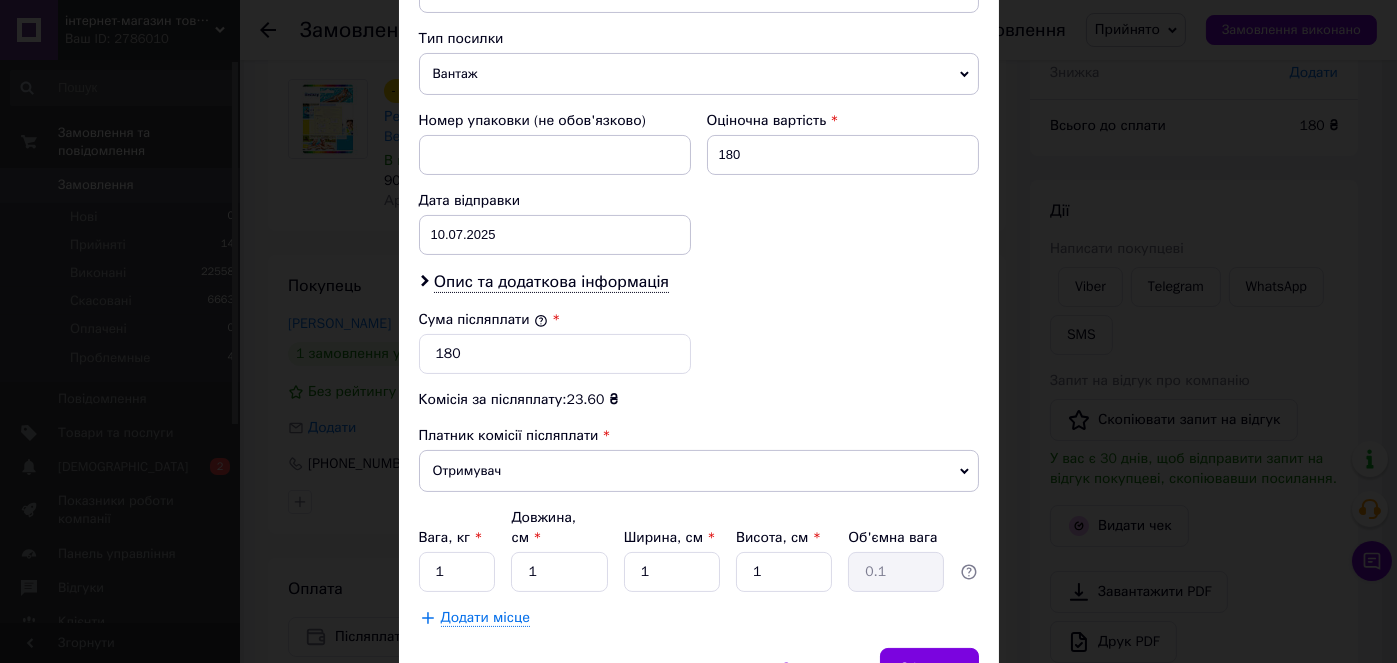 scroll, scrollTop: 800, scrollLeft: 0, axis: vertical 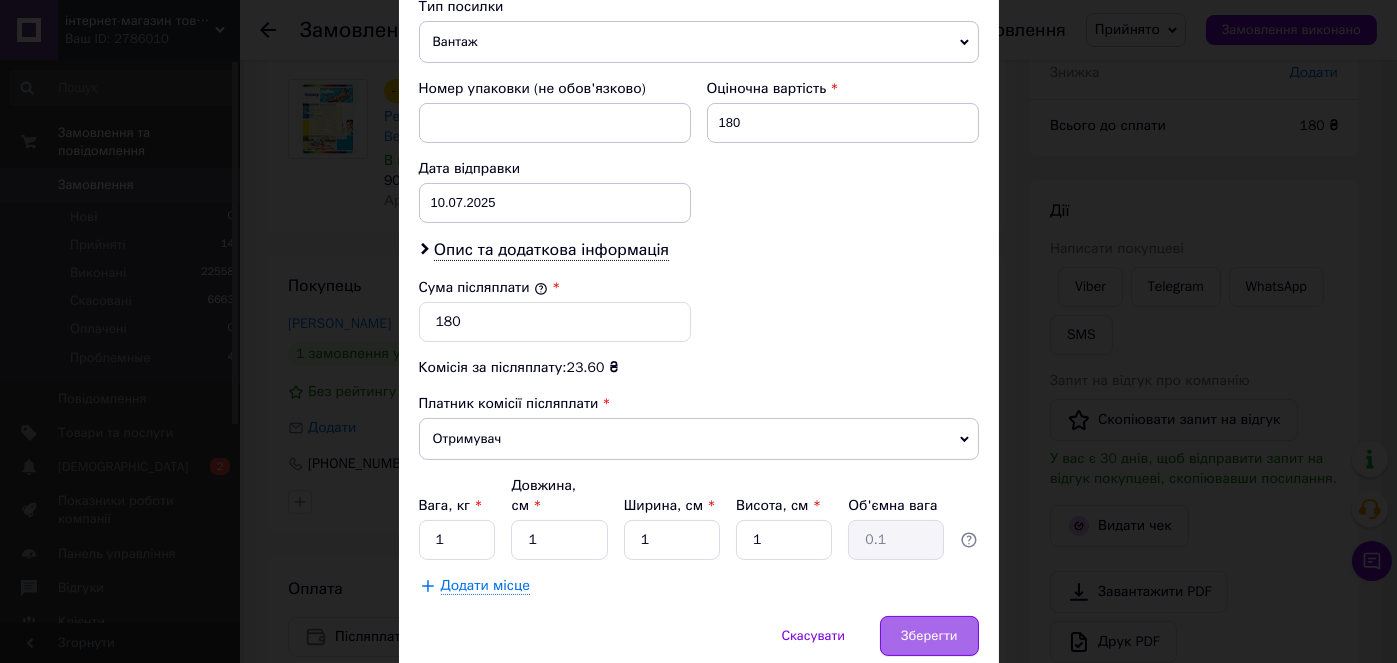 click on "Зберегти" at bounding box center (929, 636) 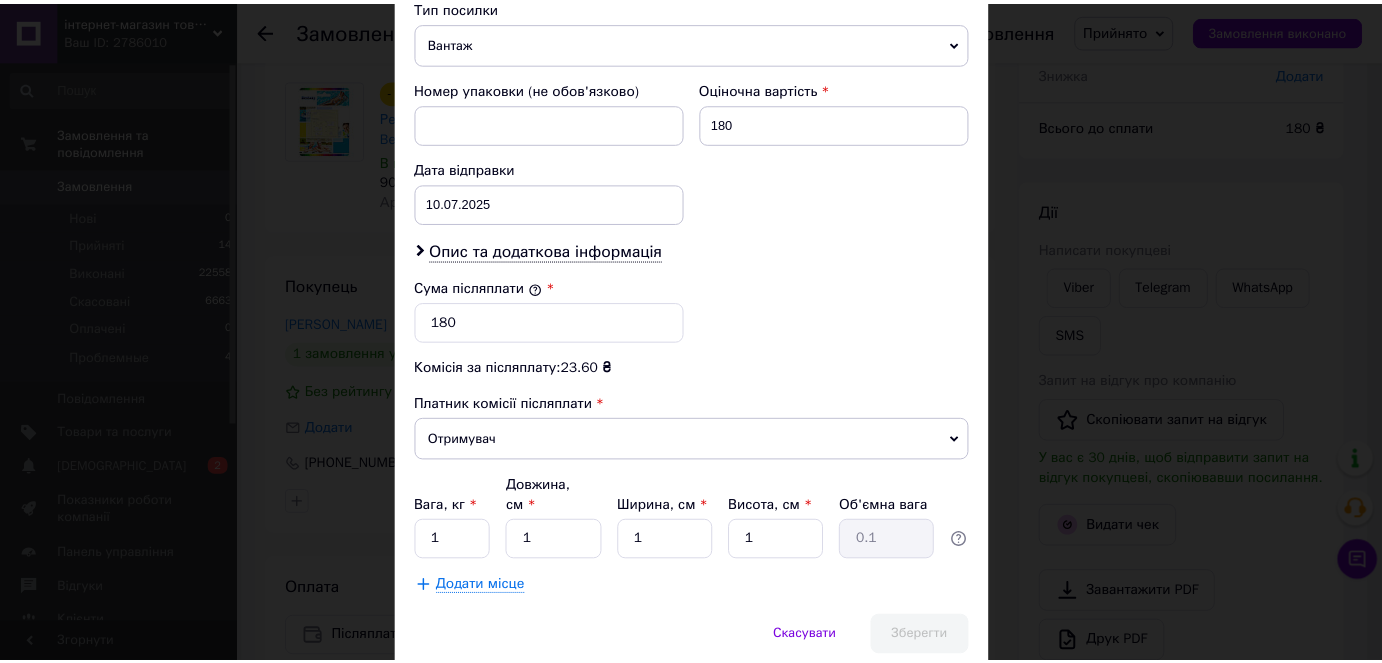 scroll, scrollTop: 854, scrollLeft: 0, axis: vertical 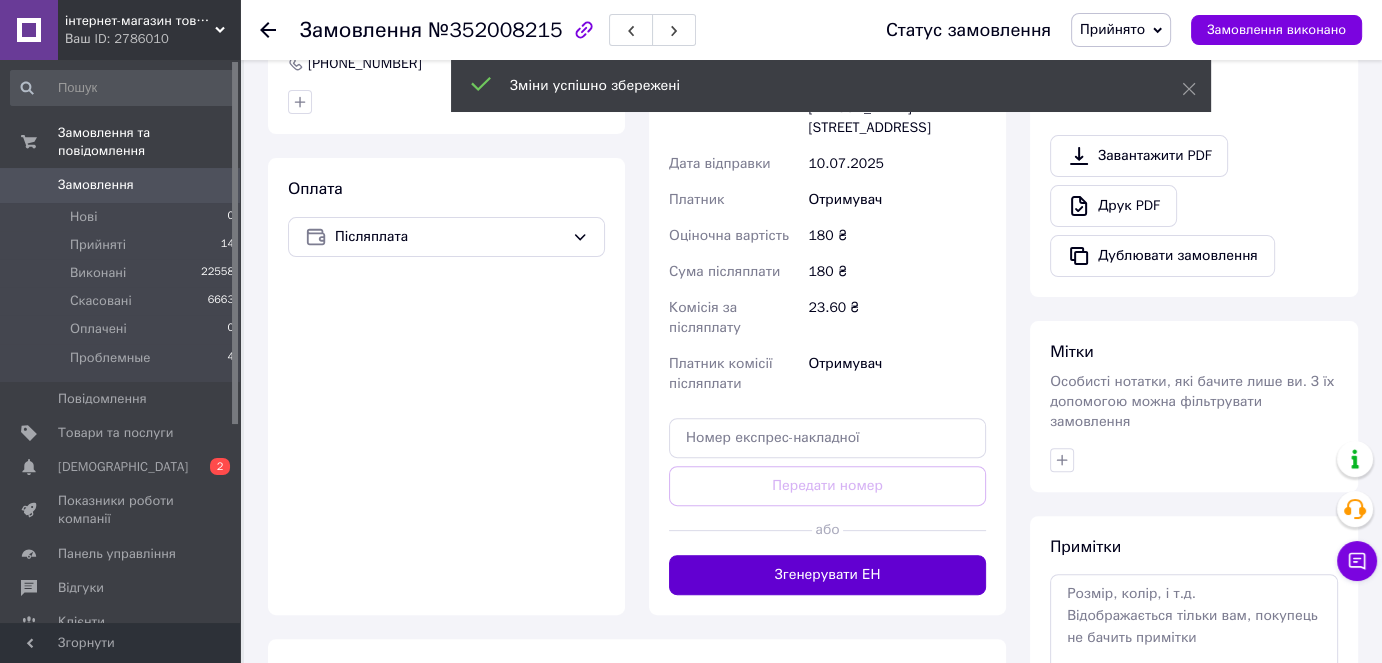 click on "Згенерувати ЕН" at bounding box center [827, 575] 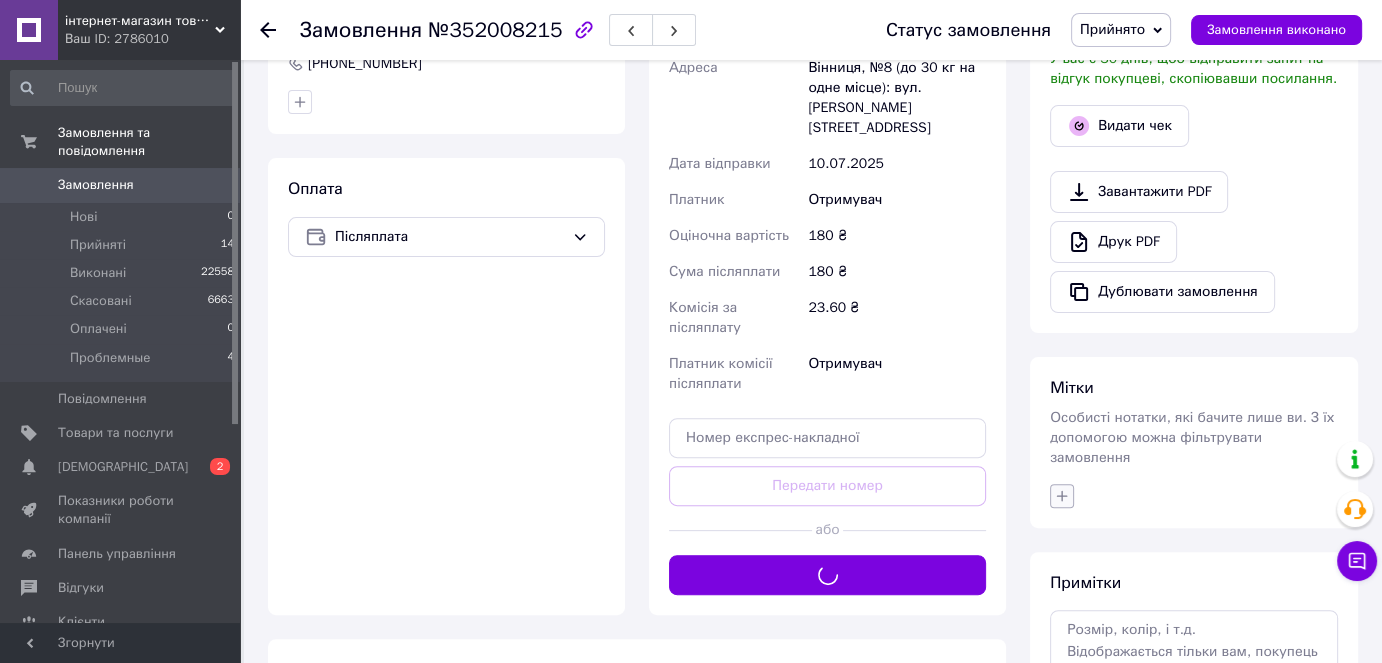 click 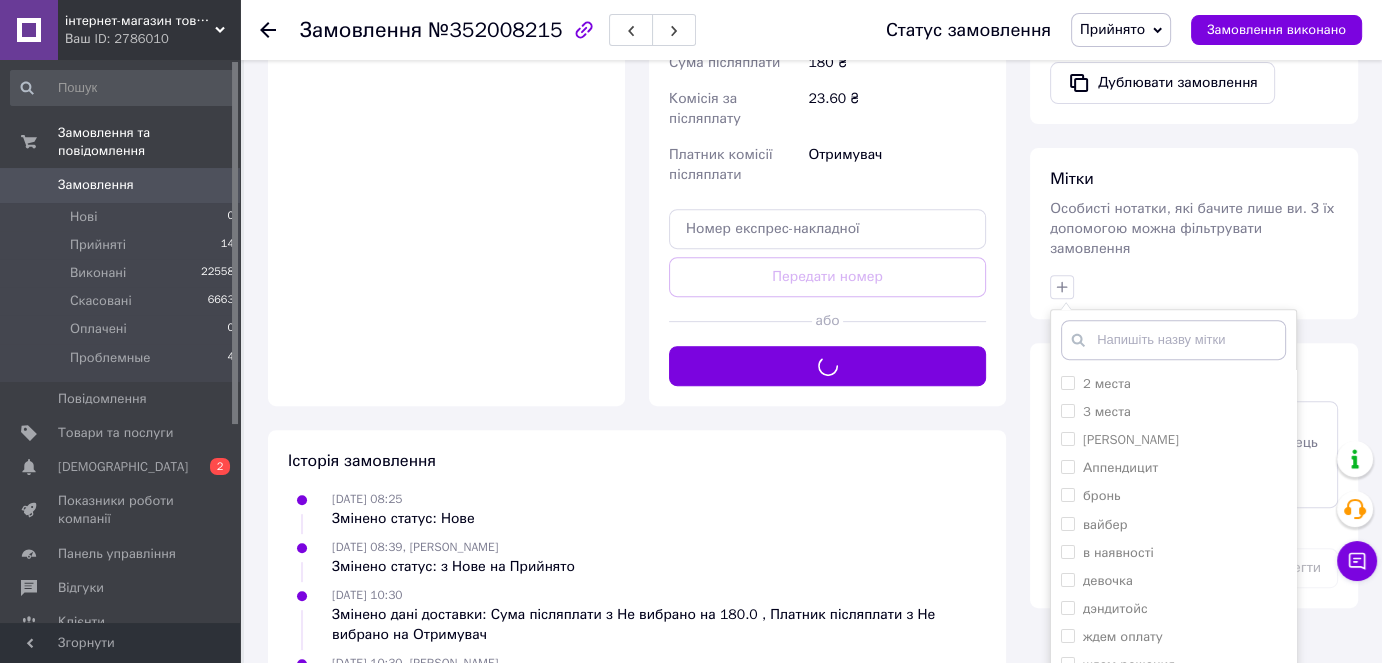 scroll, scrollTop: 952, scrollLeft: 0, axis: vertical 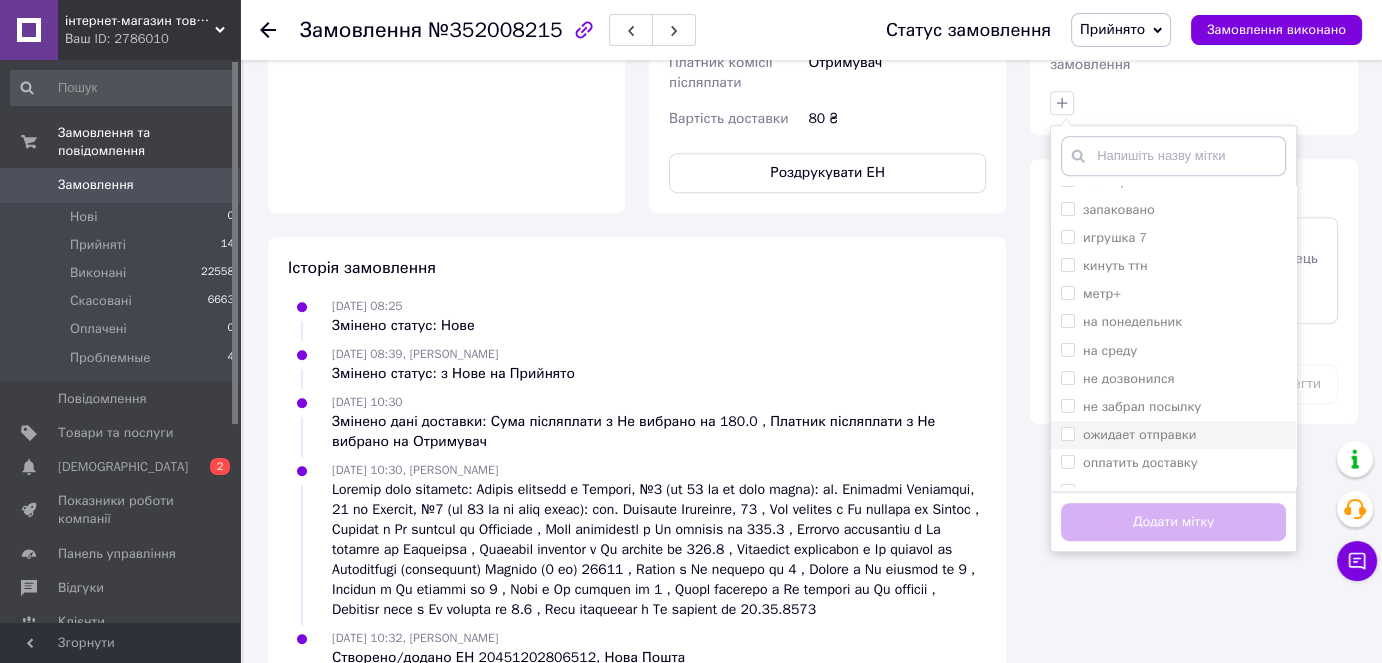 click on "ожидает отправки" at bounding box center (1139, 434) 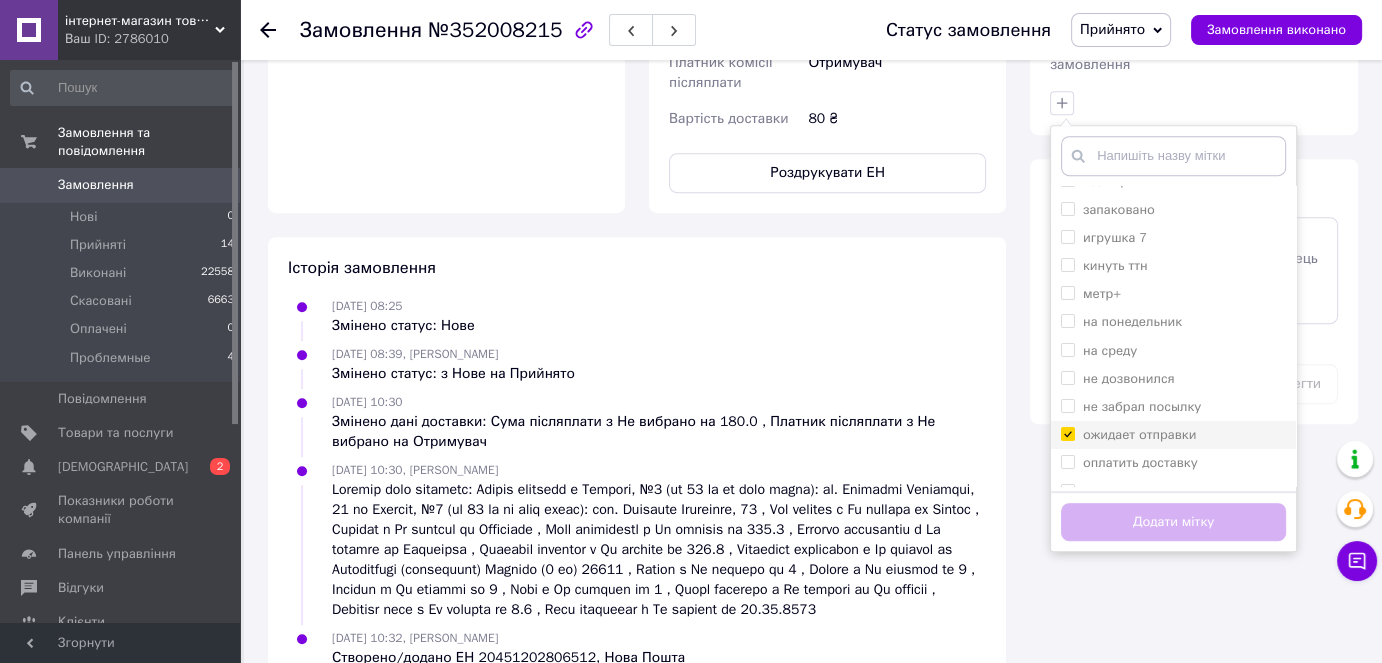 checkbox on "true" 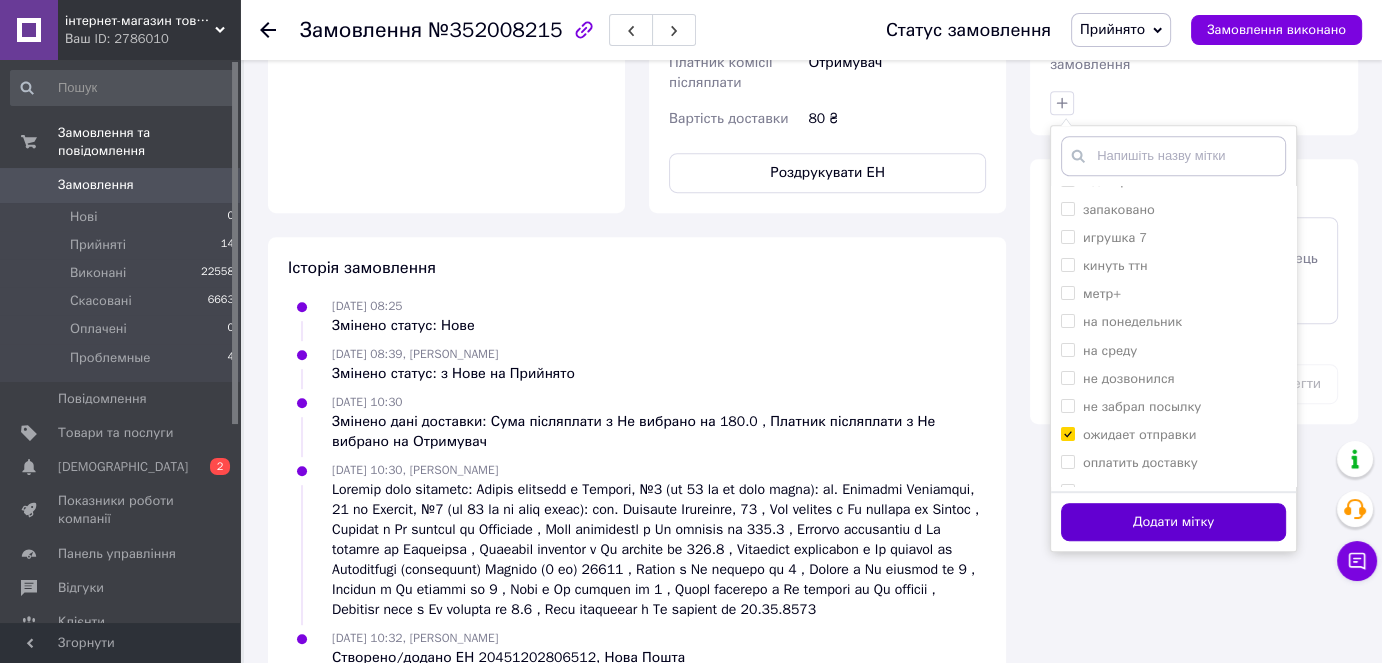 click on "Додати мітку" at bounding box center (1173, 522) 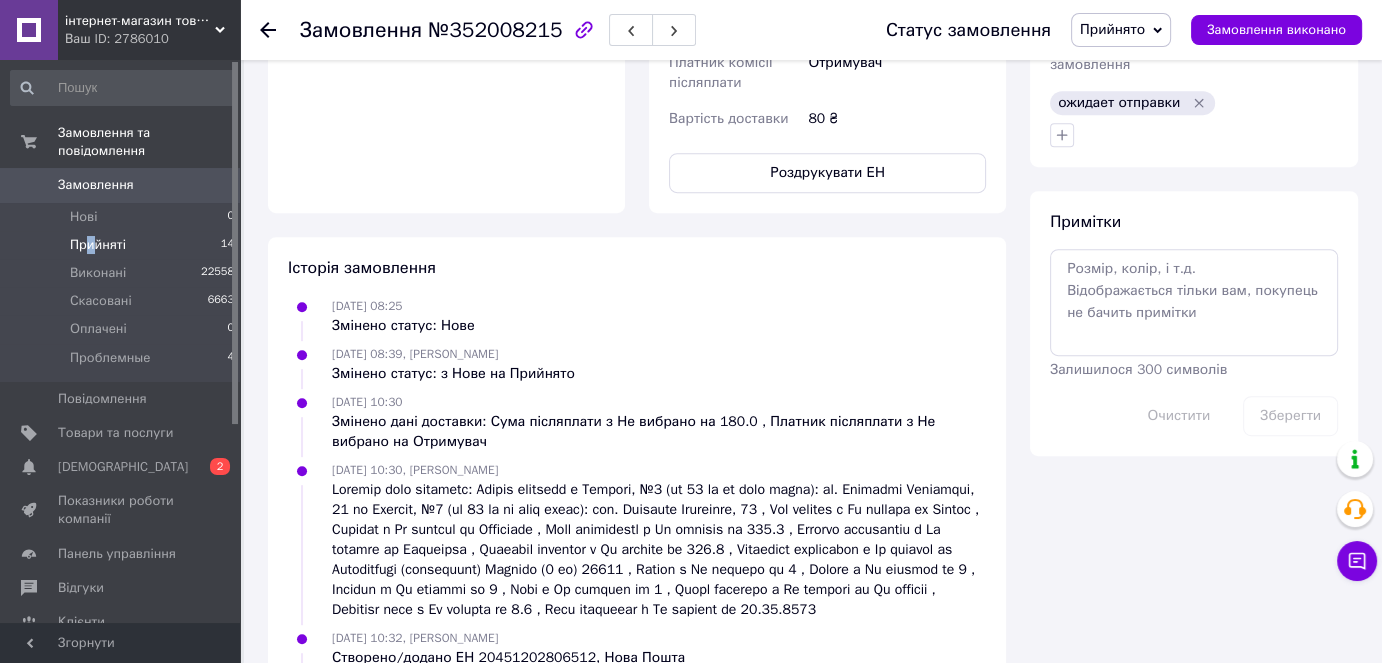 click on "Прийняті" at bounding box center (98, 245) 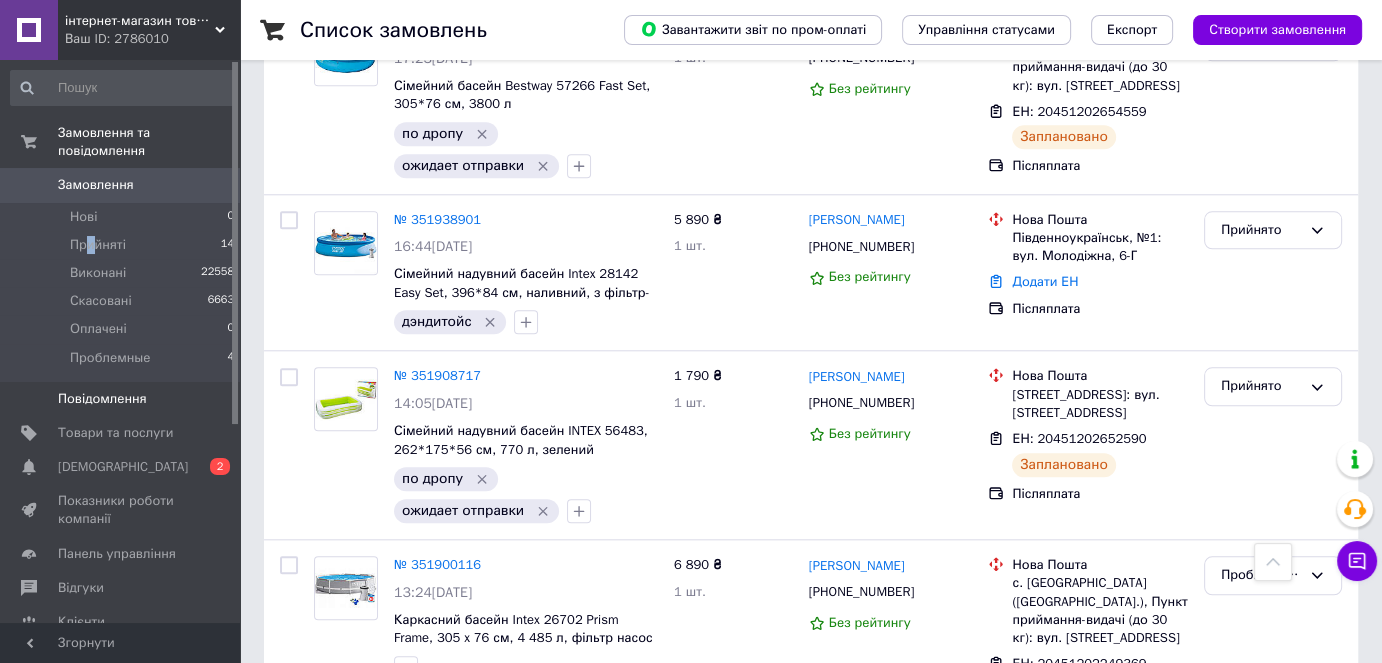 scroll, scrollTop: 2100, scrollLeft: 0, axis: vertical 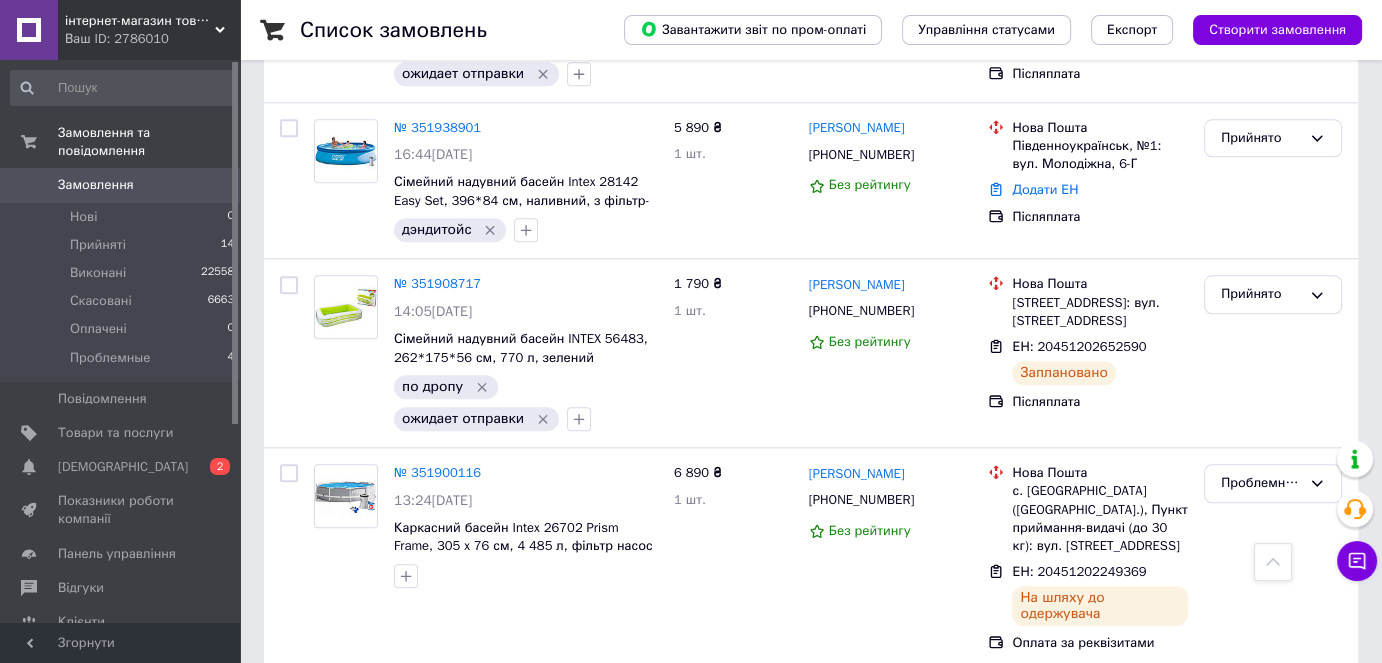 drag, startPoint x: 119, startPoint y: 226, endPoint x: 936, endPoint y: 661, distance: 925.58844 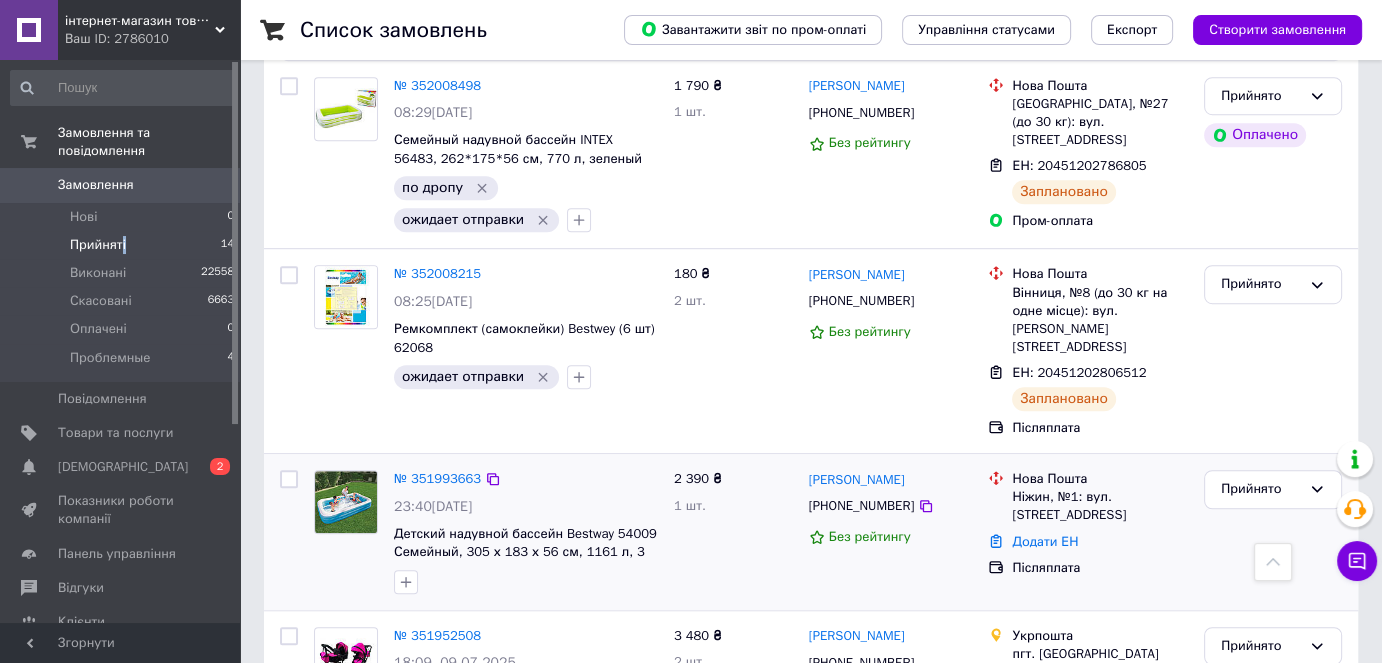 scroll, scrollTop: 1300, scrollLeft: 0, axis: vertical 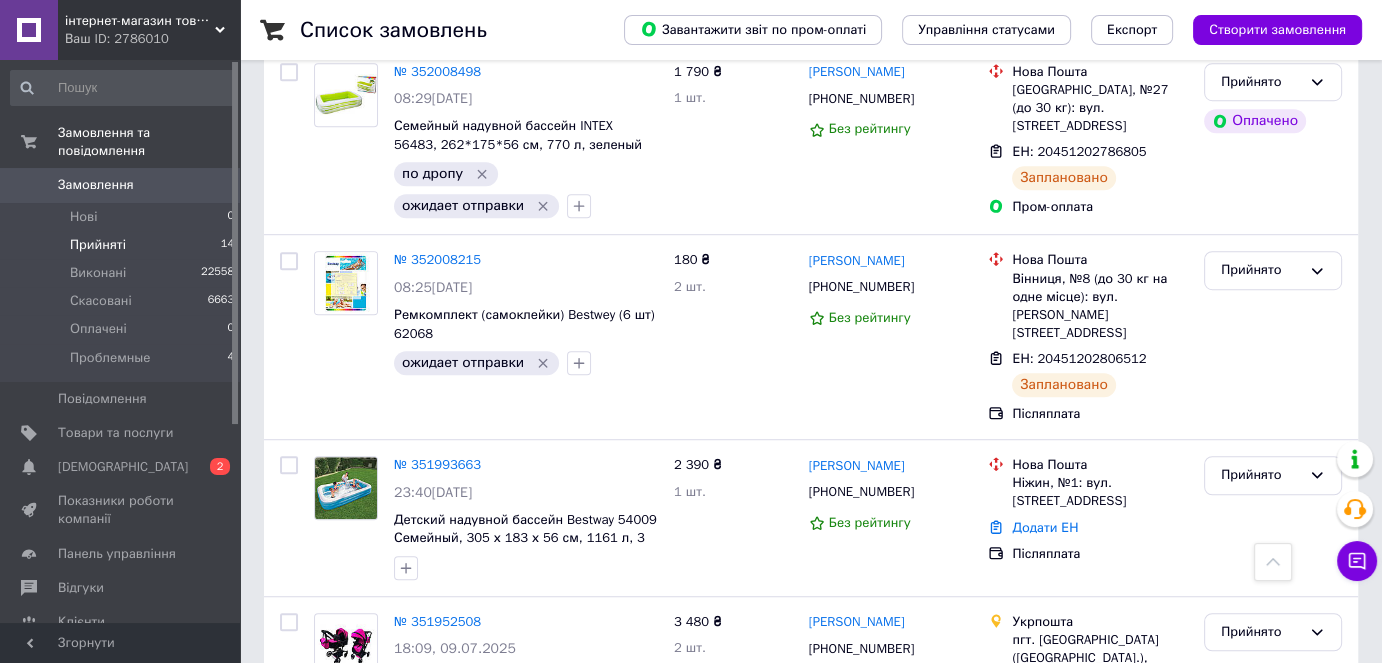 click on "Прийняті" at bounding box center (98, 245) 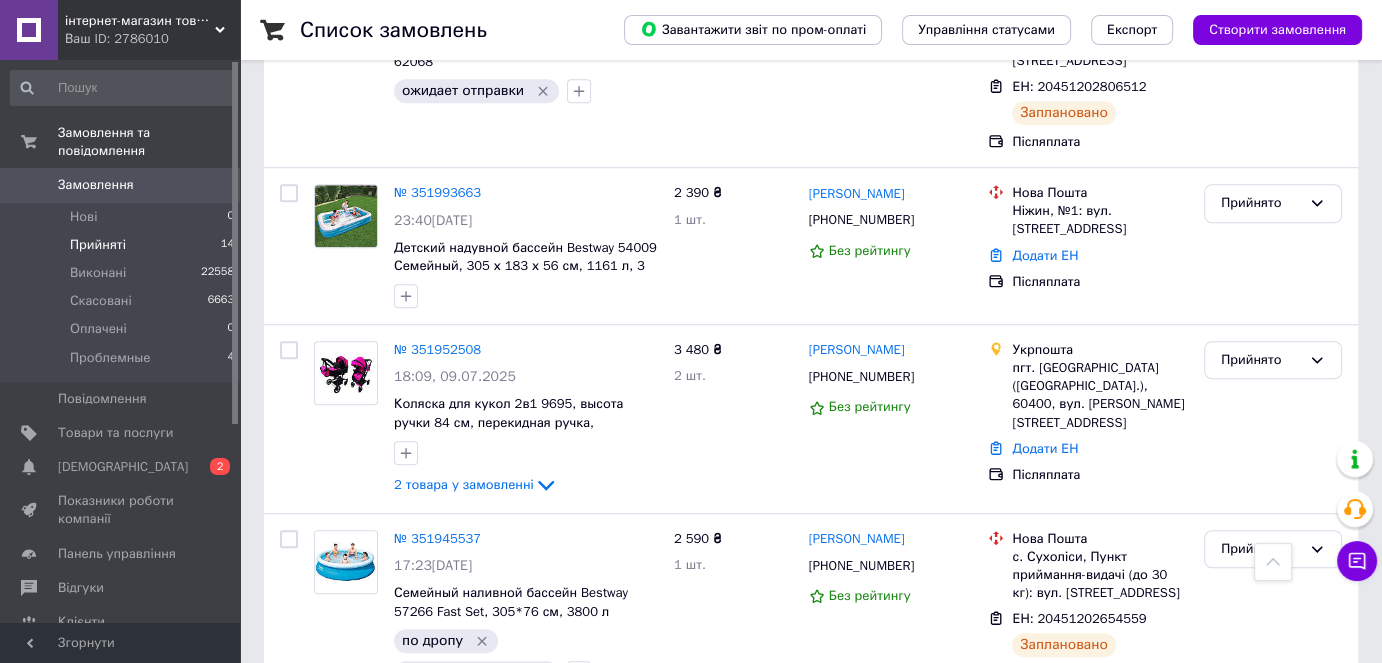 scroll, scrollTop: 1600, scrollLeft: 0, axis: vertical 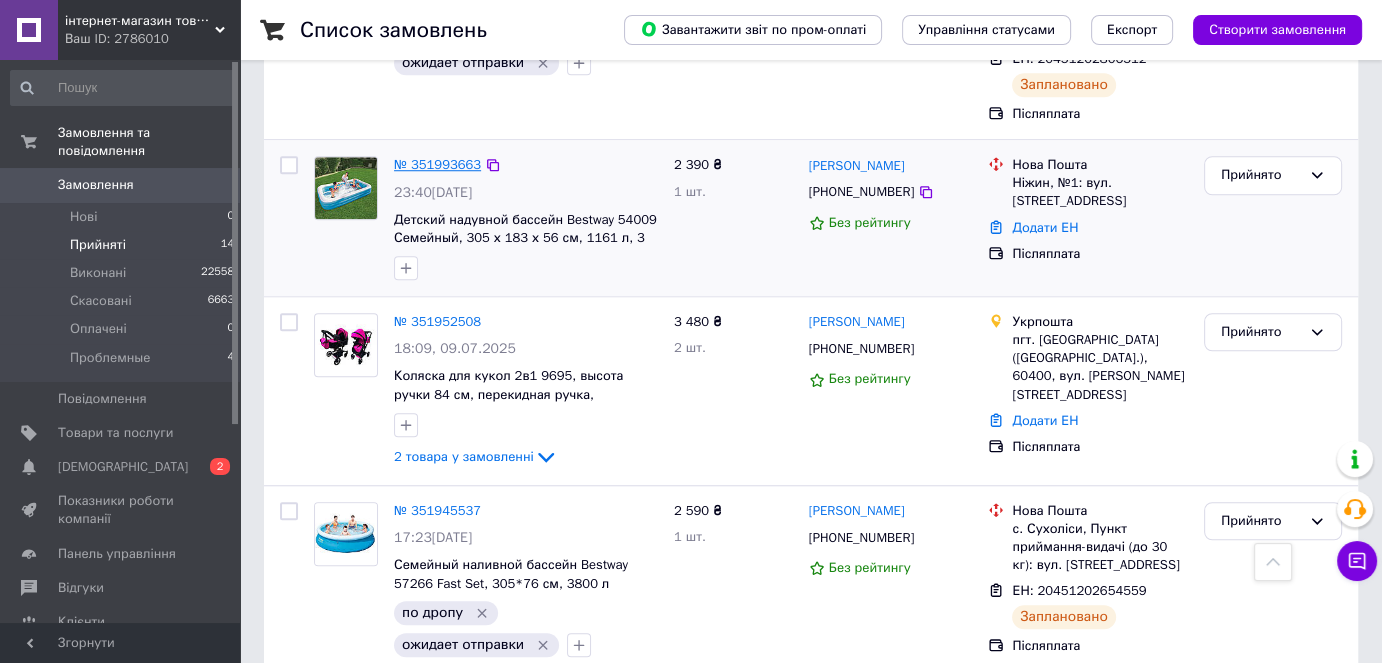 click on "№ 351993663" at bounding box center (437, 164) 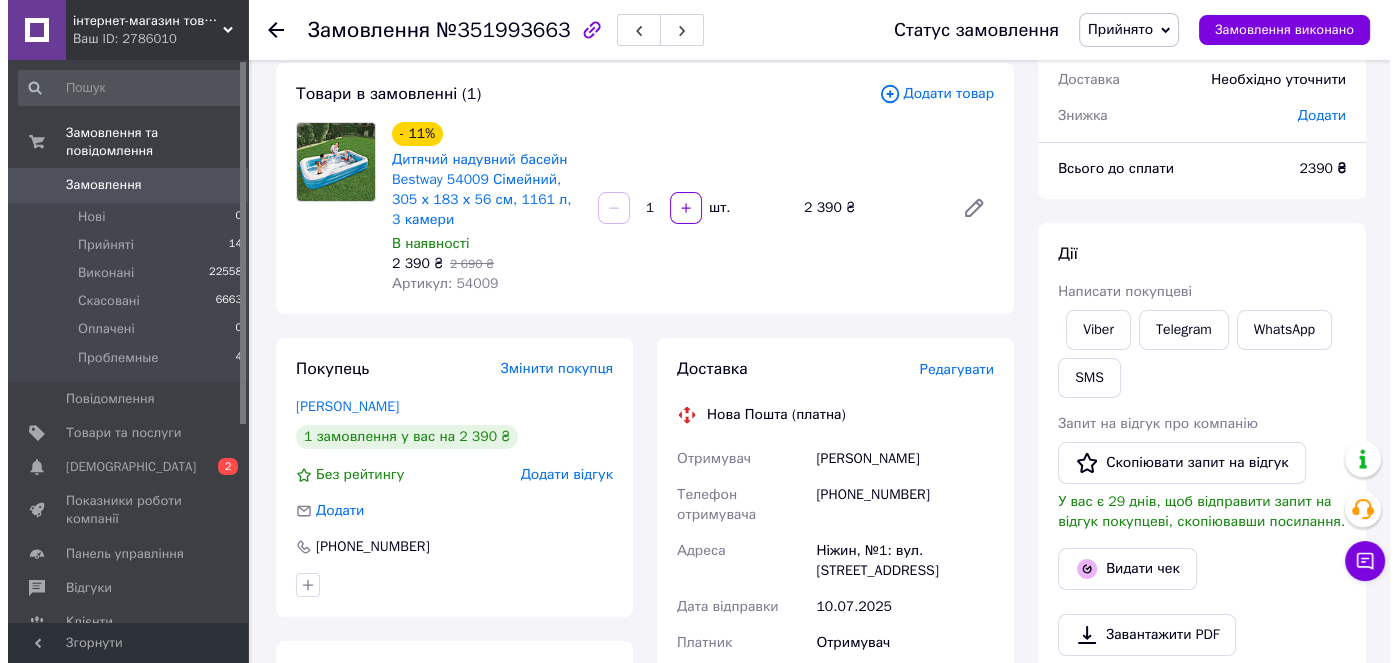 scroll, scrollTop: 200, scrollLeft: 0, axis: vertical 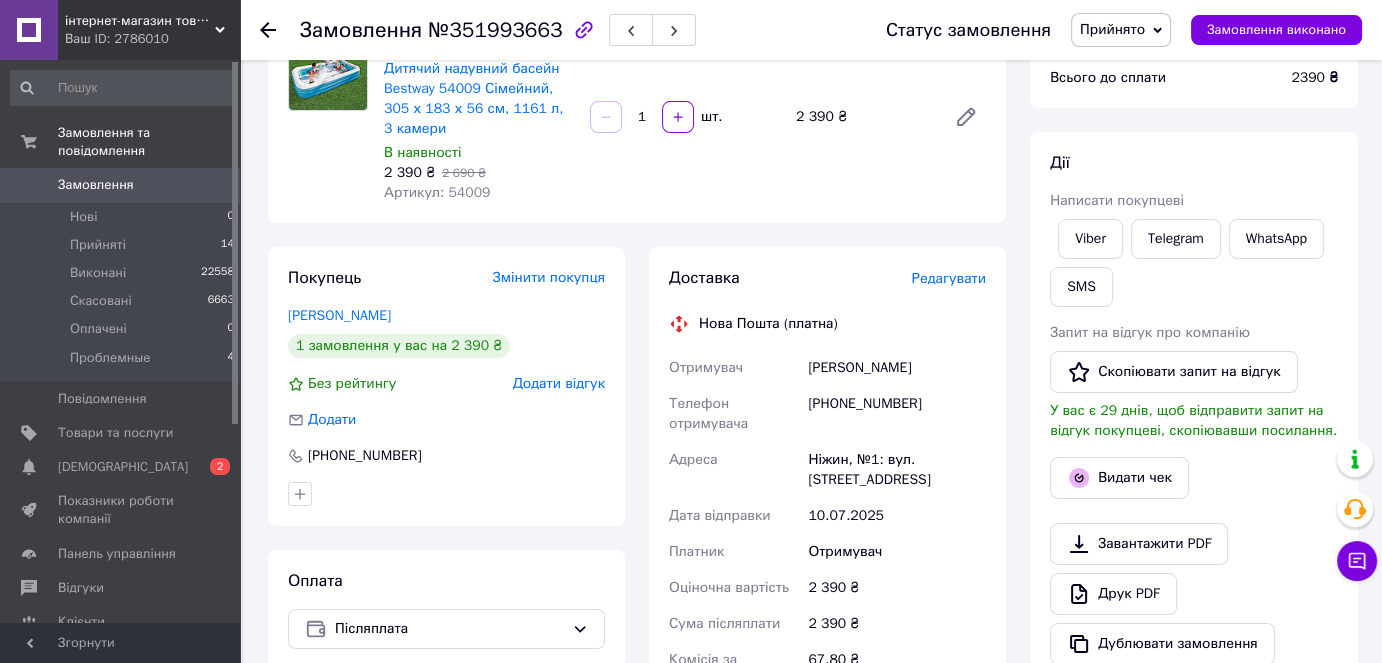 click on "Редагувати" at bounding box center (949, 278) 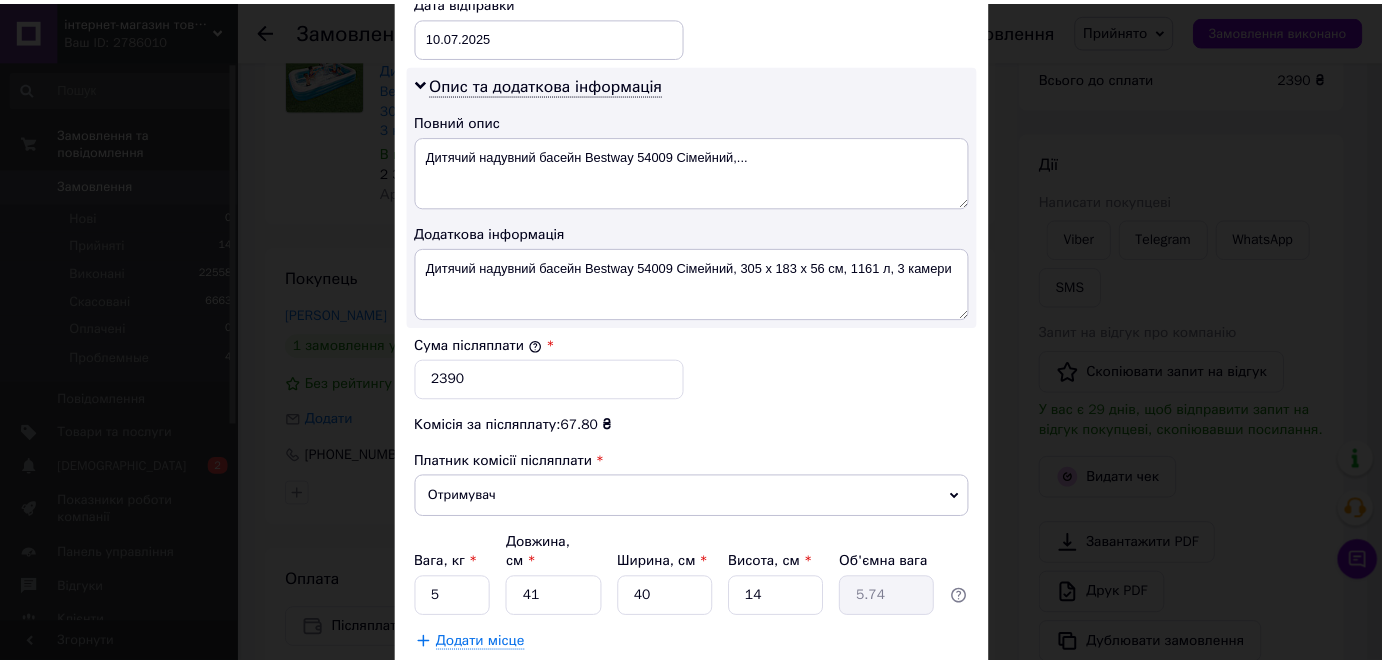 scroll, scrollTop: 1077, scrollLeft: 0, axis: vertical 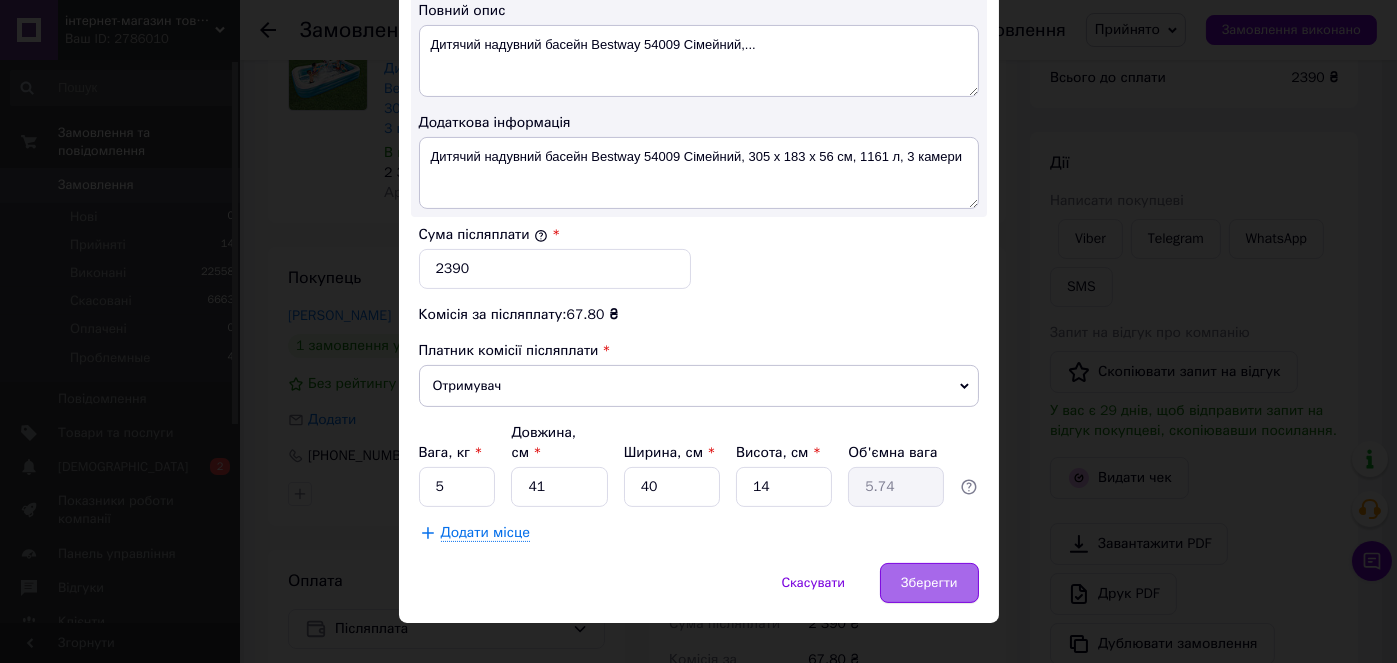 click on "Зберегти" at bounding box center [929, 583] 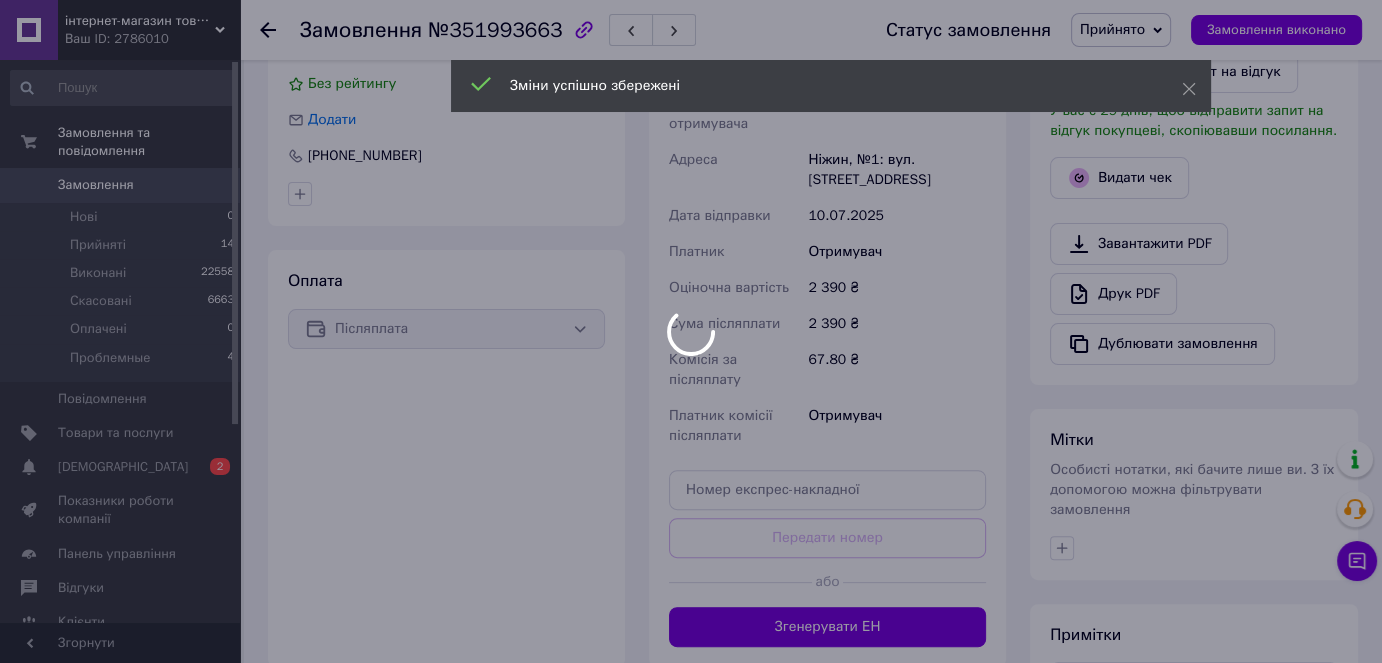 scroll, scrollTop: 716, scrollLeft: 0, axis: vertical 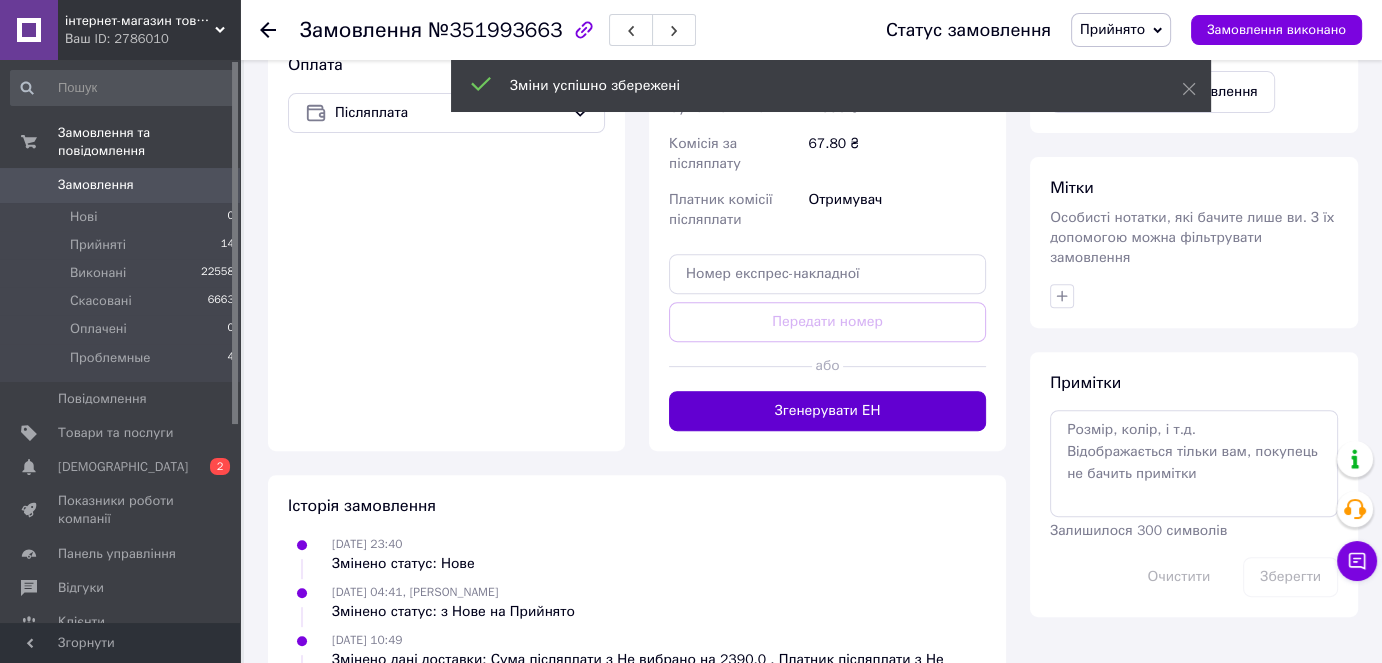 click on "Згенерувати ЕН" at bounding box center (827, 411) 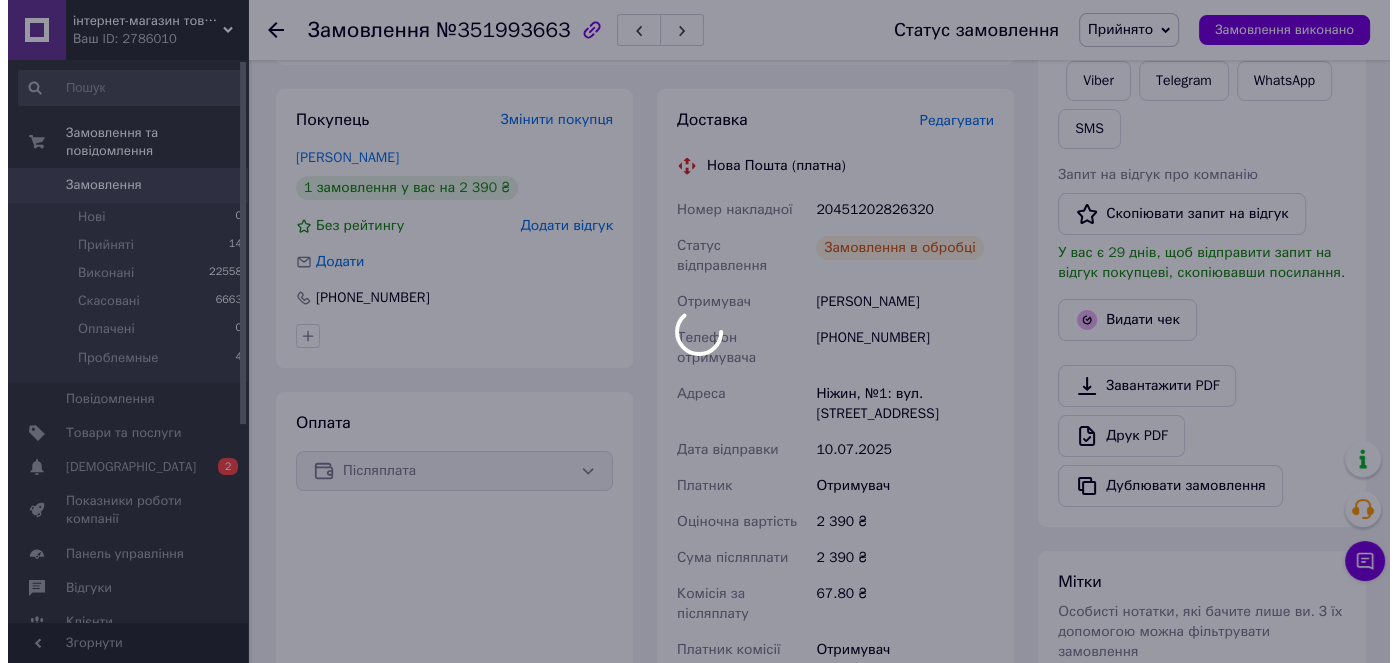 scroll, scrollTop: 316, scrollLeft: 0, axis: vertical 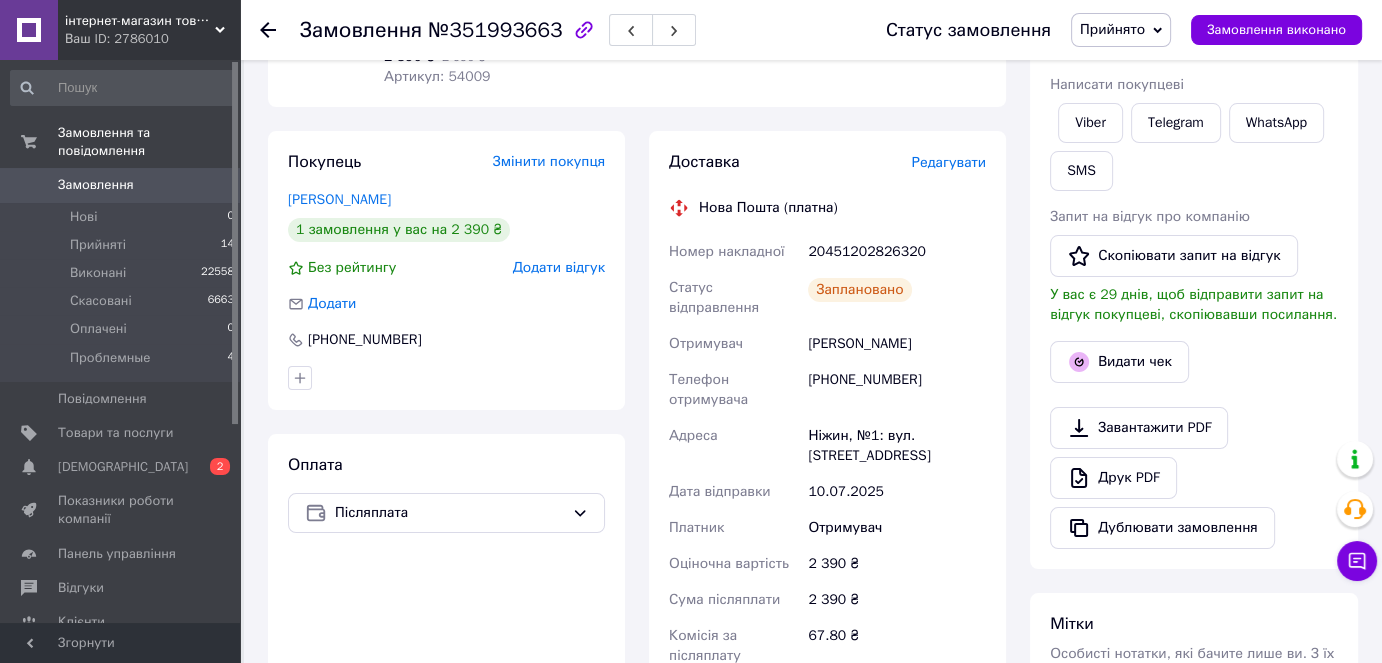 click on "20451202826320" at bounding box center (897, 252) 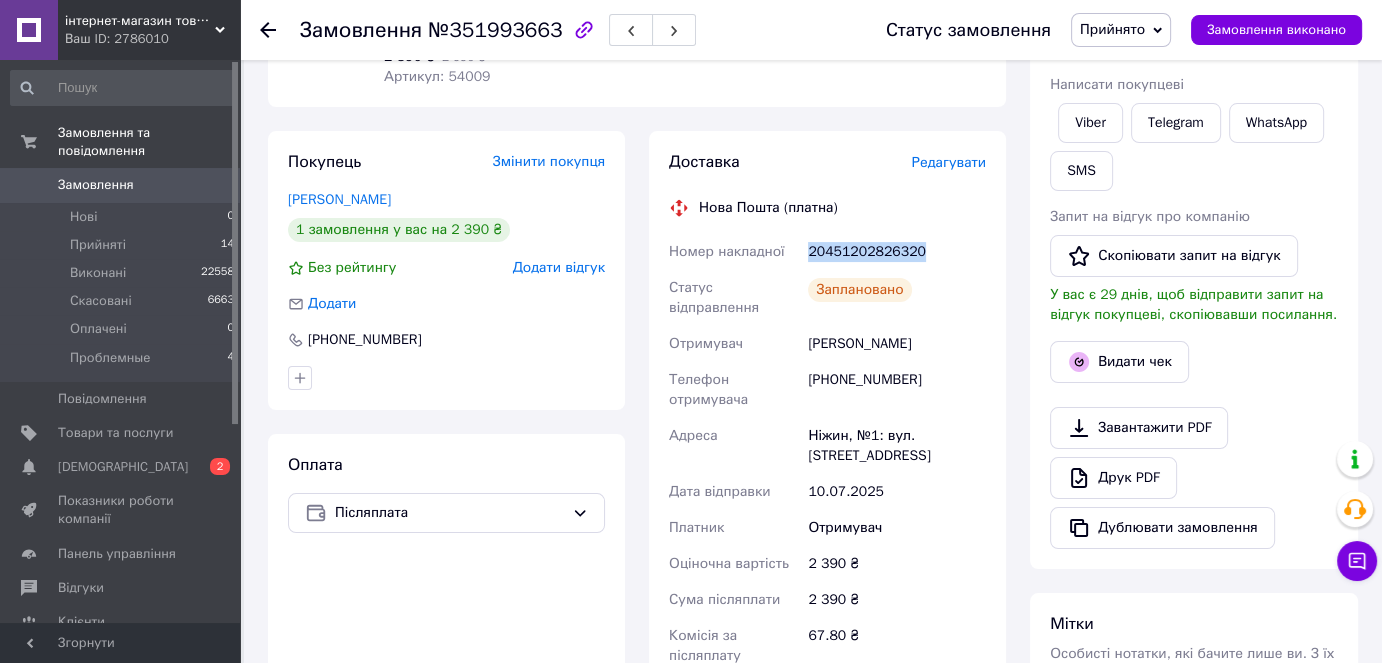click on "20451202826320" at bounding box center [897, 252] 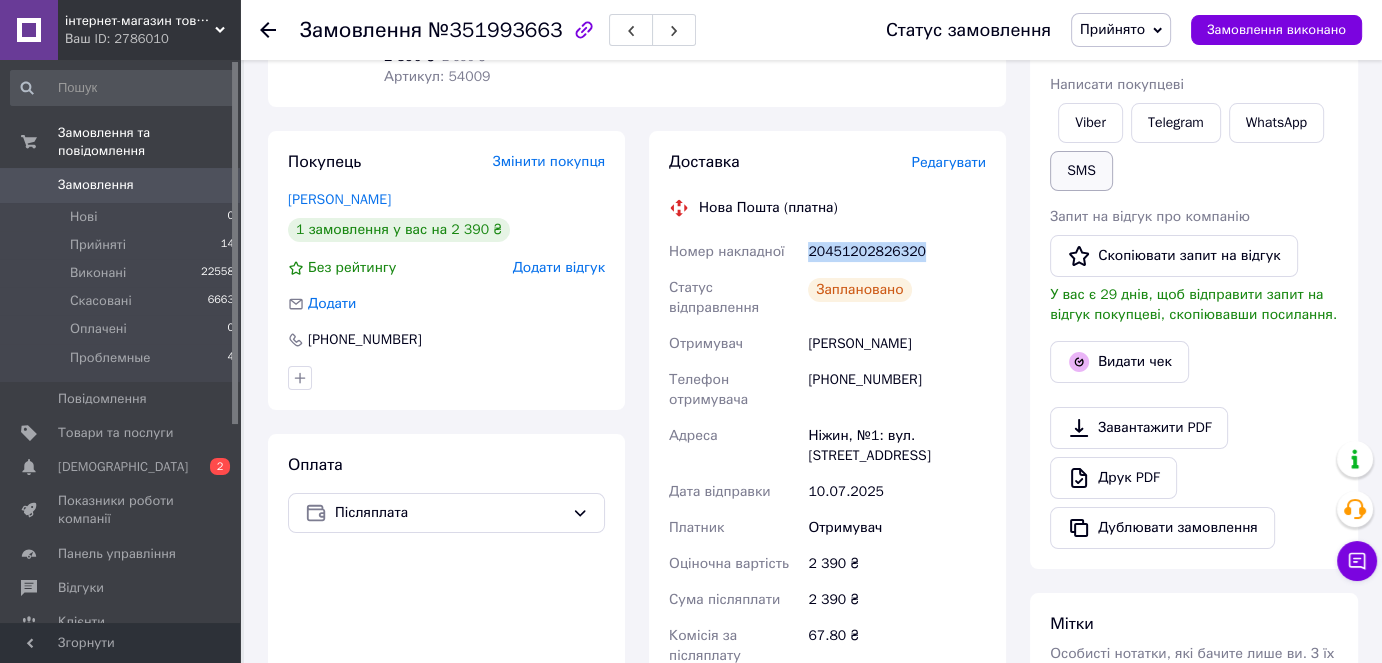 click on "SMS" at bounding box center (1081, 171) 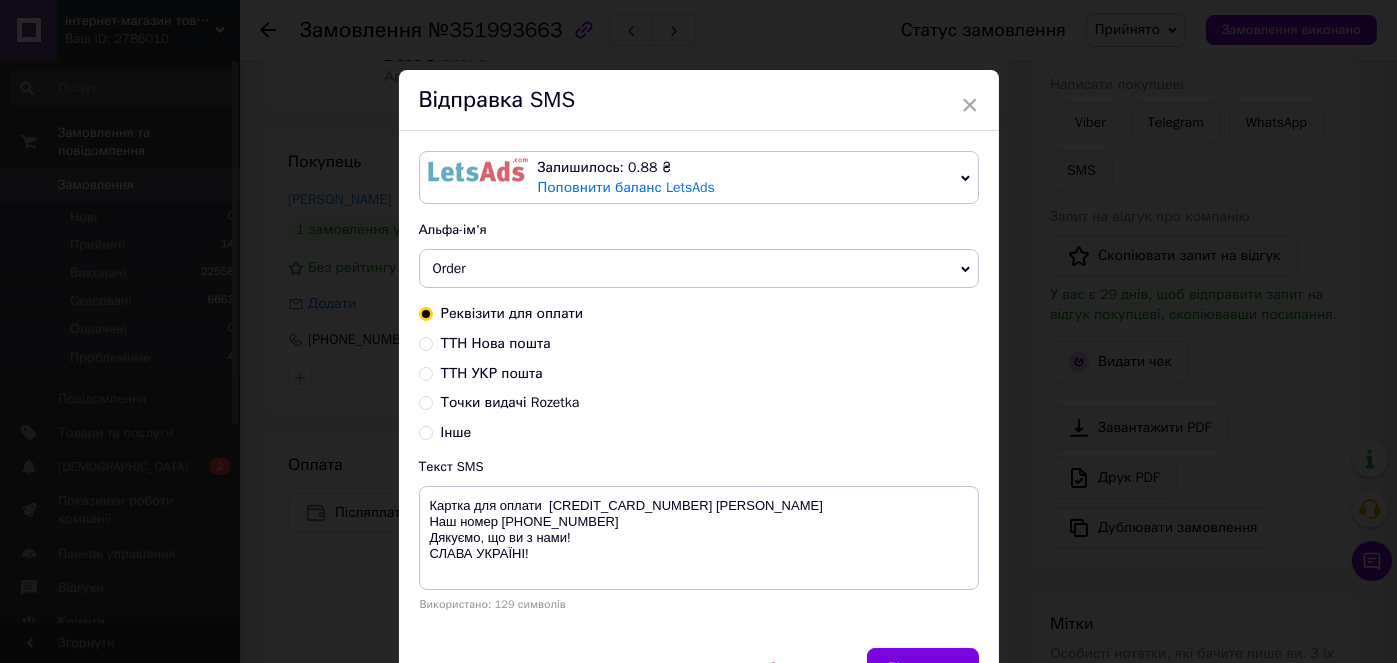 drag, startPoint x: 535, startPoint y: 347, endPoint x: 530, endPoint y: 406, distance: 59.211487 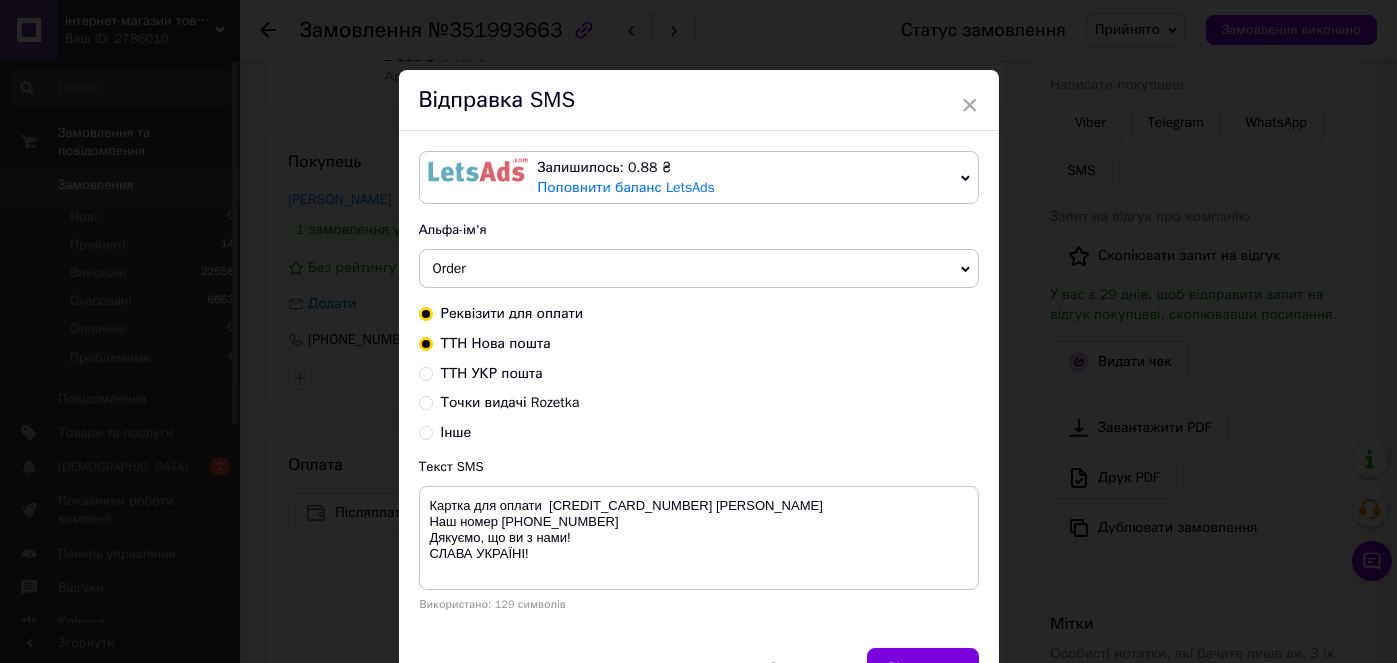 radio on "true" 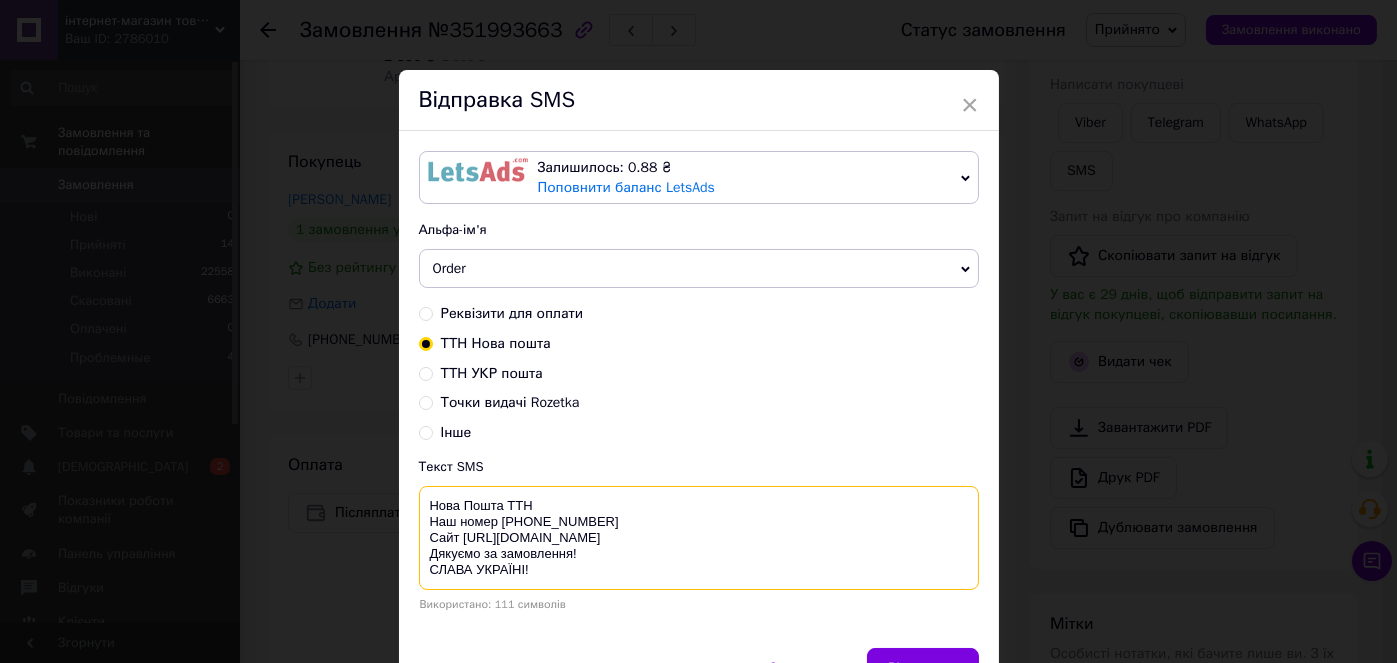 click on "Нова Пошта ТТН
Наш номер +380733888087
Сайт https://little-star.com.ua/
Дякуємо за замовлення!
СЛАВА УКРАЇНІ!" at bounding box center (699, 538) 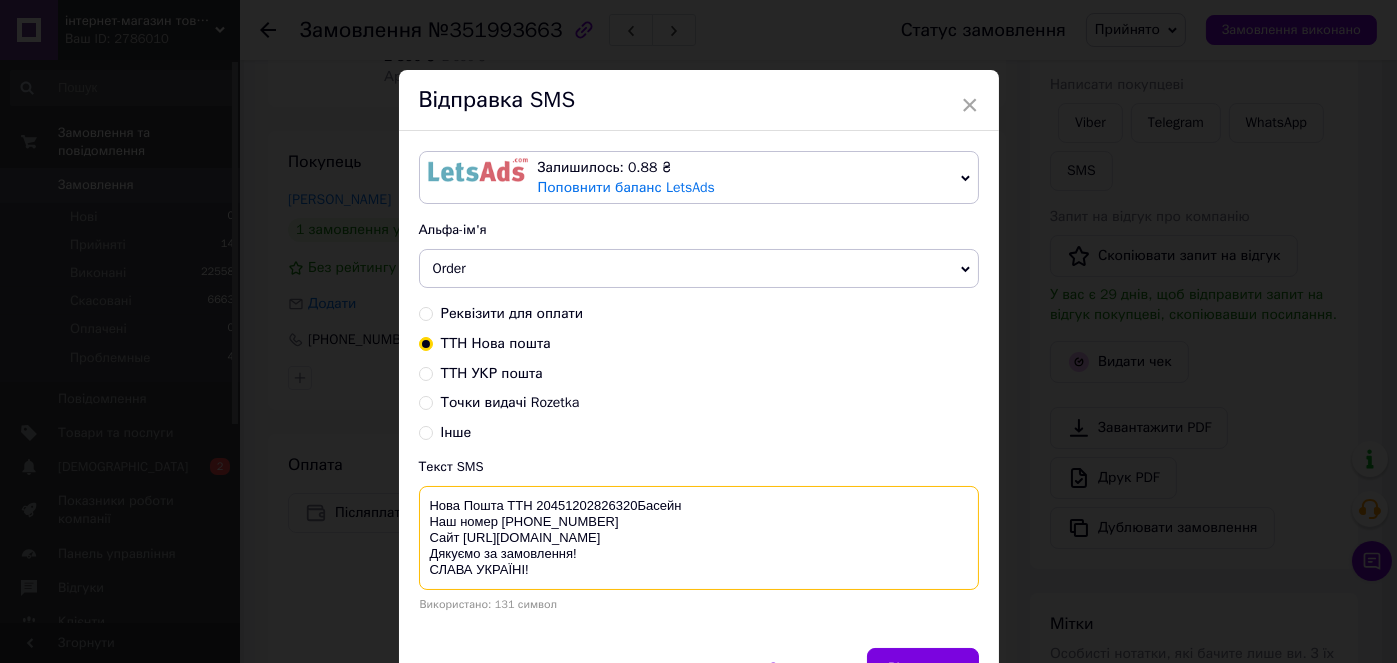 click on "Нова Пошта ТТН 20451202826320Басейн
Наш номер +380733888087
Сайт https://little-star.com.ua/
Дякуємо за замовлення!
СЛАВА УКРАЇНІ!" at bounding box center (699, 538) 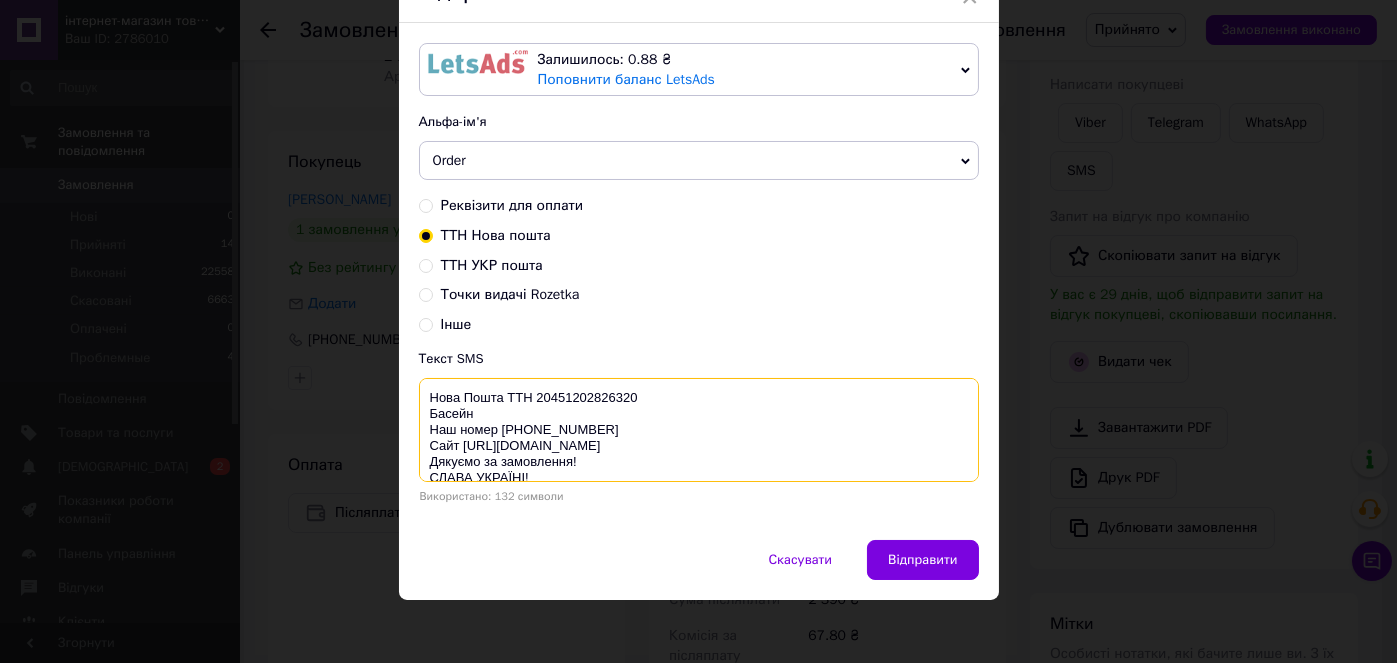 scroll, scrollTop: 109, scrollLeft: 0, axis: vertical 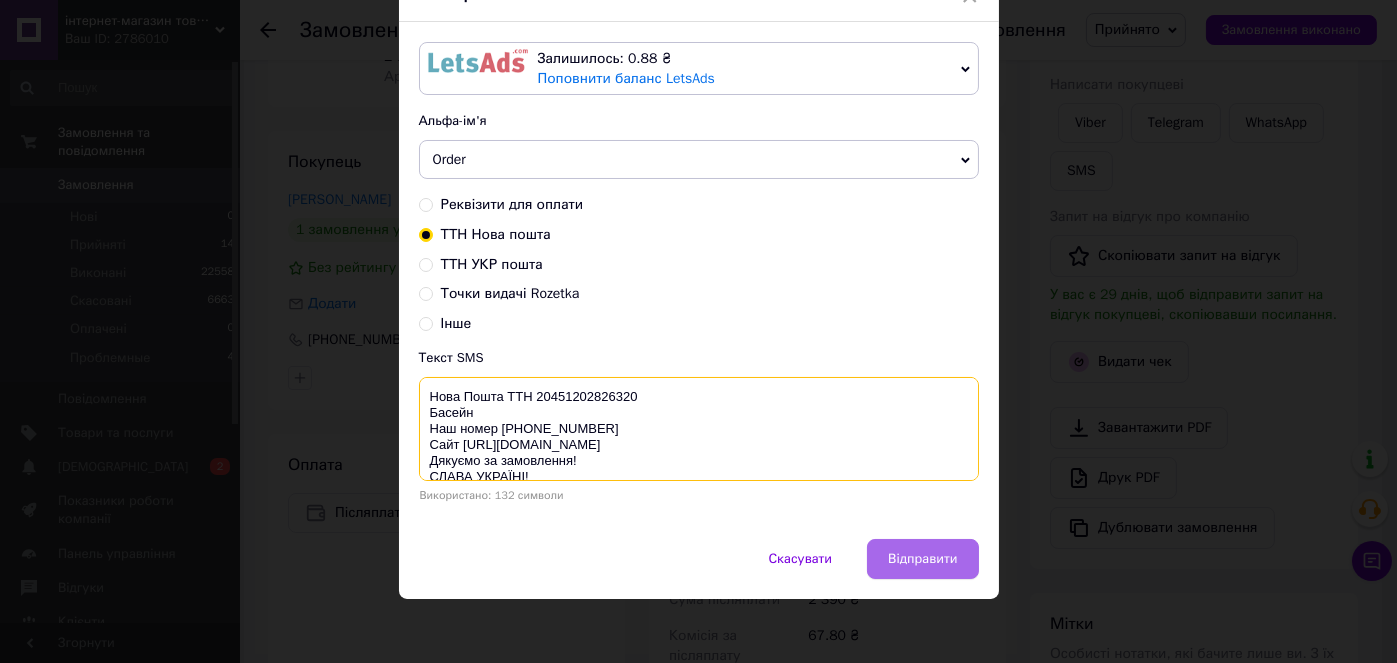 type on "Нова Пошта ТТН 20451202826320
Басейн
Наш номер +380733888087
Сайт https://little-star.com.ua/
Дякуємо за замовлення!
СЛАВА УКРАЇНІ!" 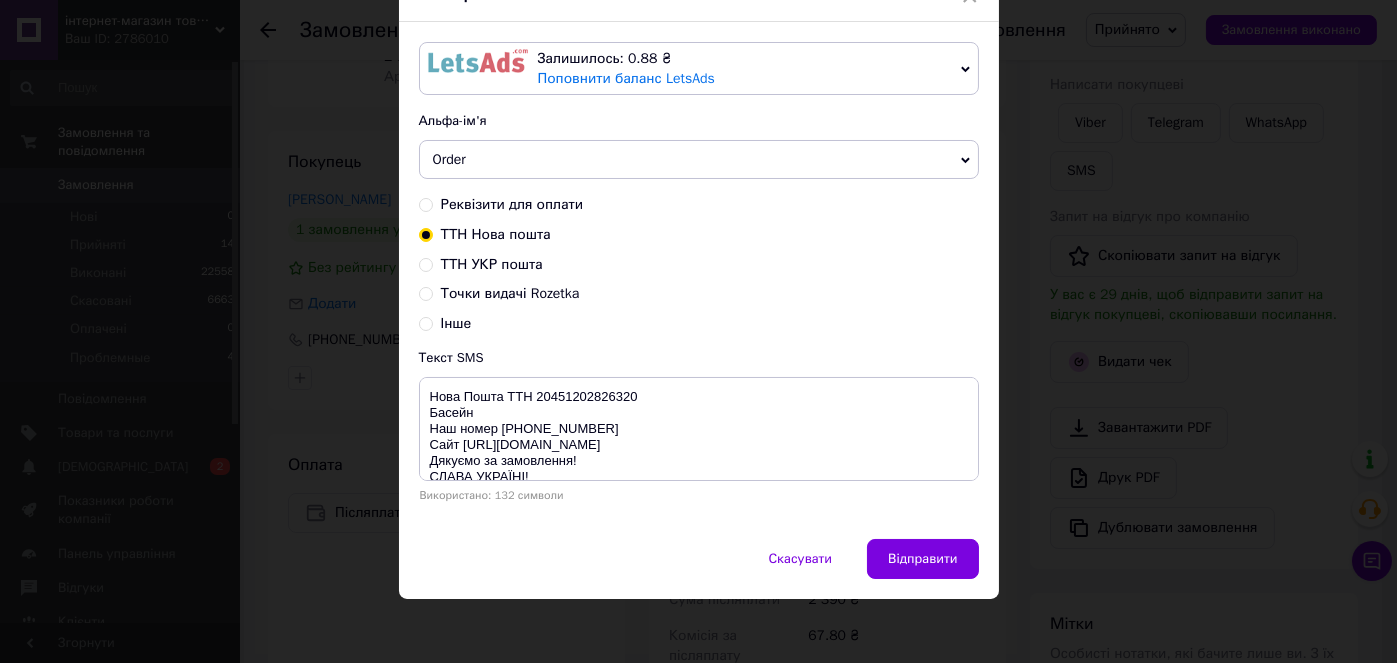 click on "Відправити" at bounding box center (922, 559) 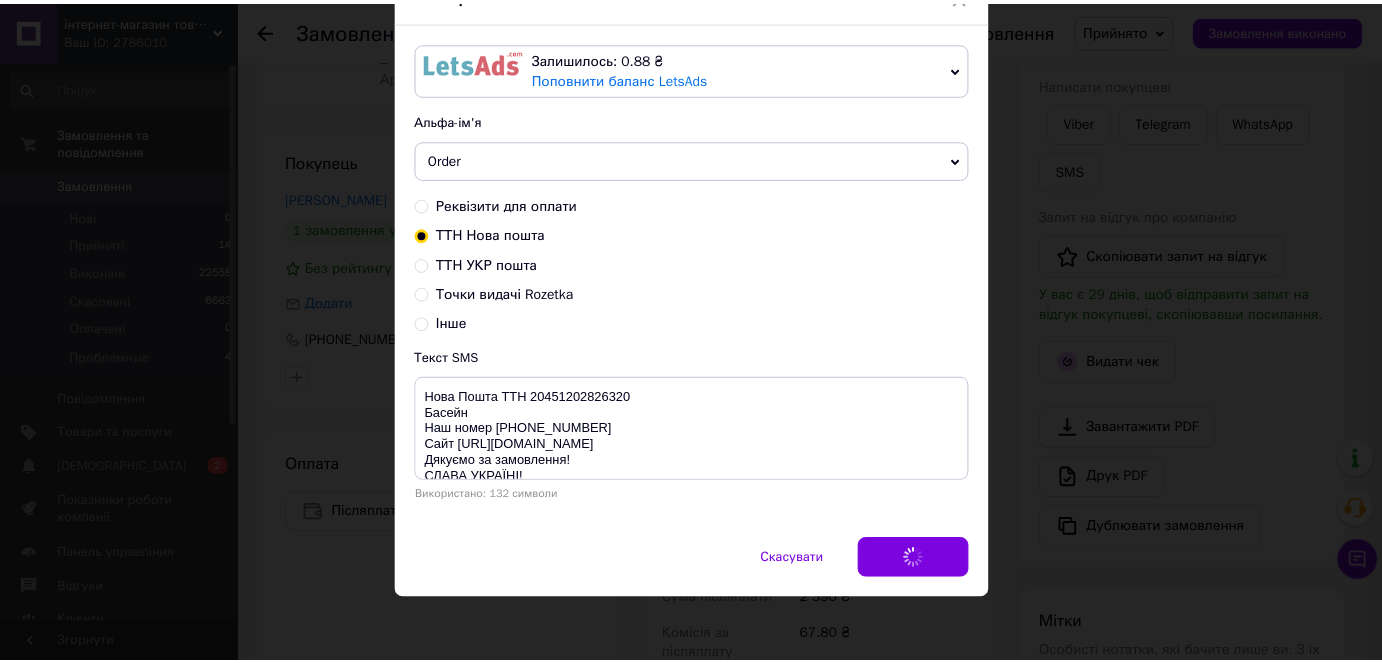 scroll, scrollTop: 0, scrollLeft: 0, axis: both 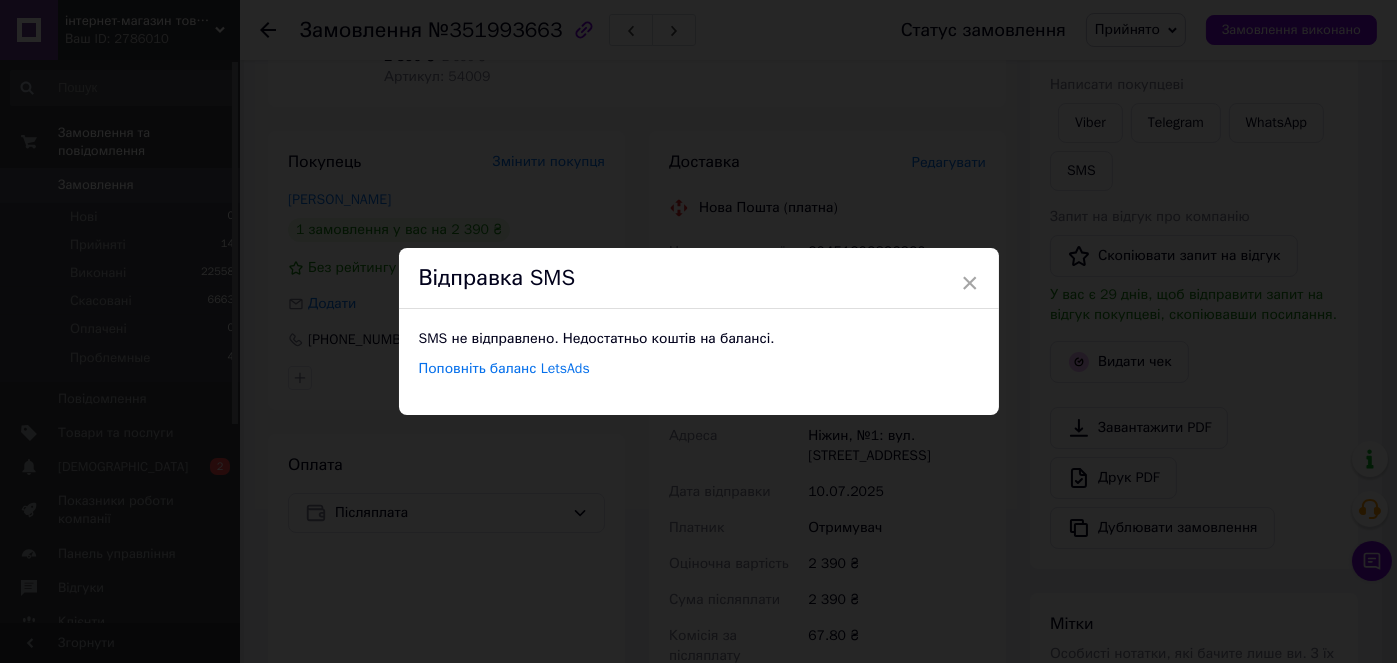 drag, startPoint x: 966, startPoint y: 281, endPoint x: 1038, endPoint y: 222, distance: 93.08598 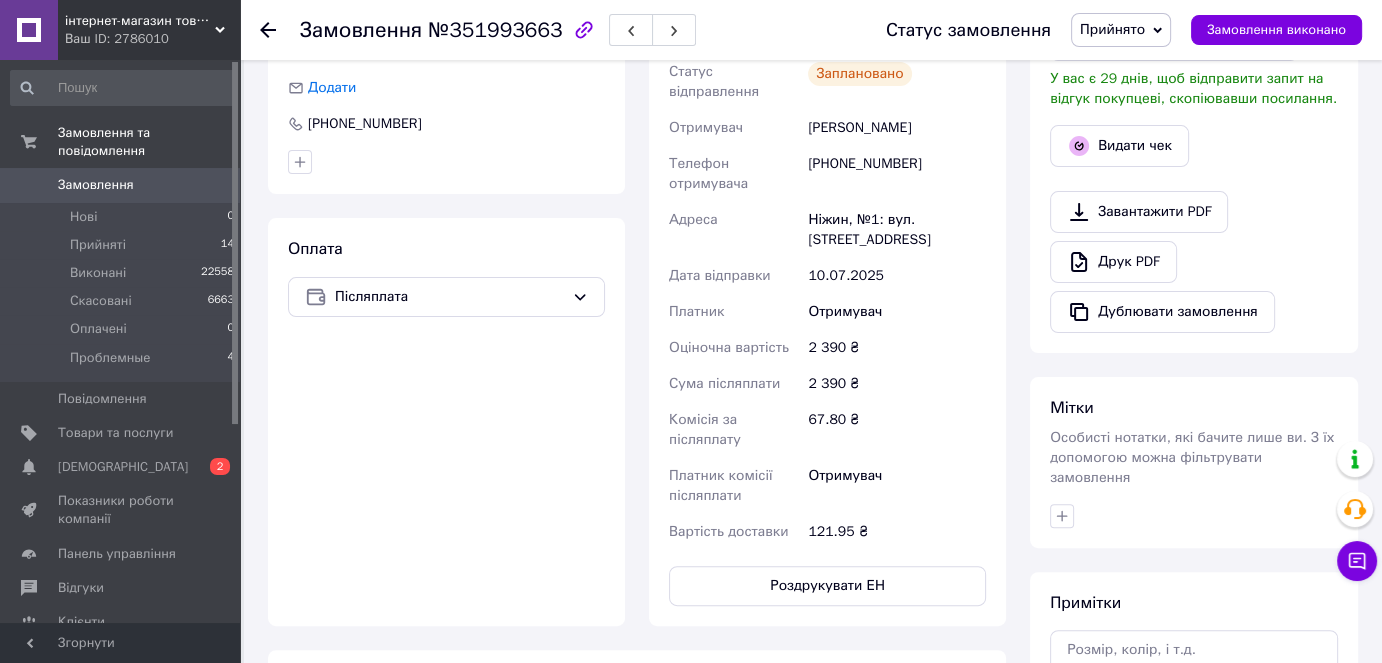 scroll, scrollTop: 716, scrollLeft: 0, axis: vertical 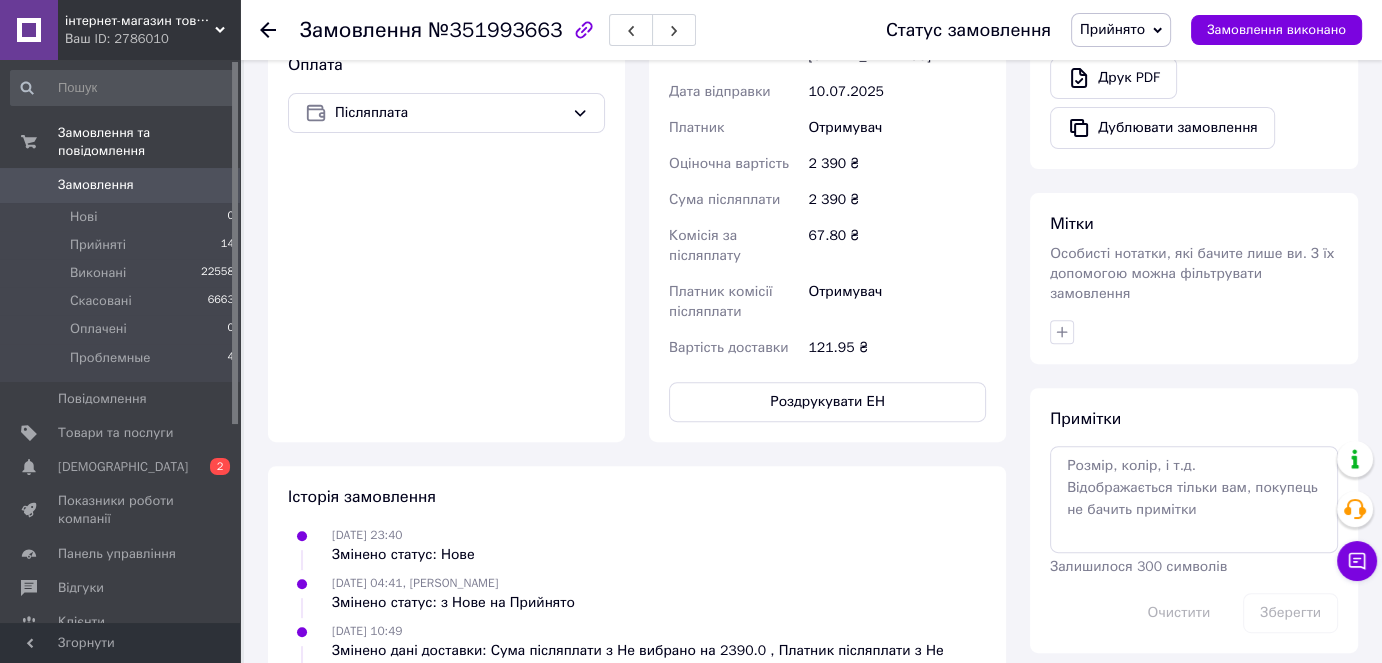 drag, startPoint x: 1063, startPoint y: 302, endPoint x: 1073, endPoint y: 323, distance: 23.259407 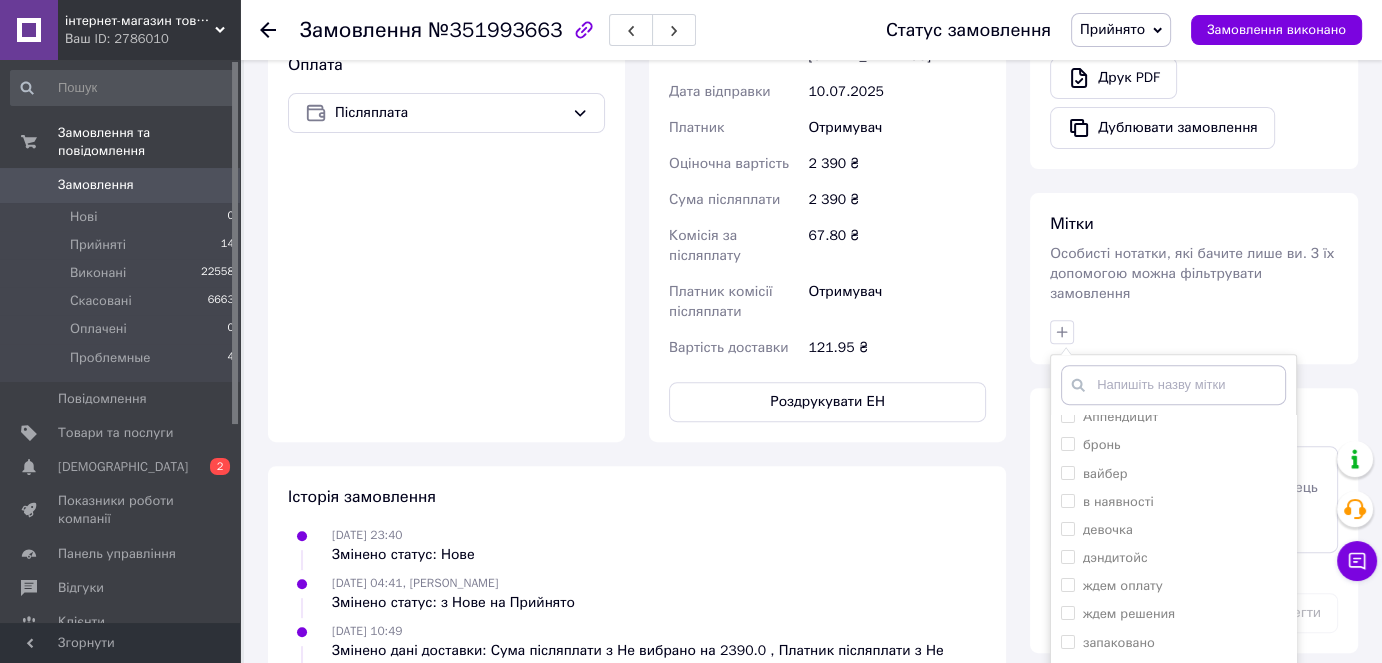scroll, scrollTop: 300, scrollLeft: 0, axis: vertical 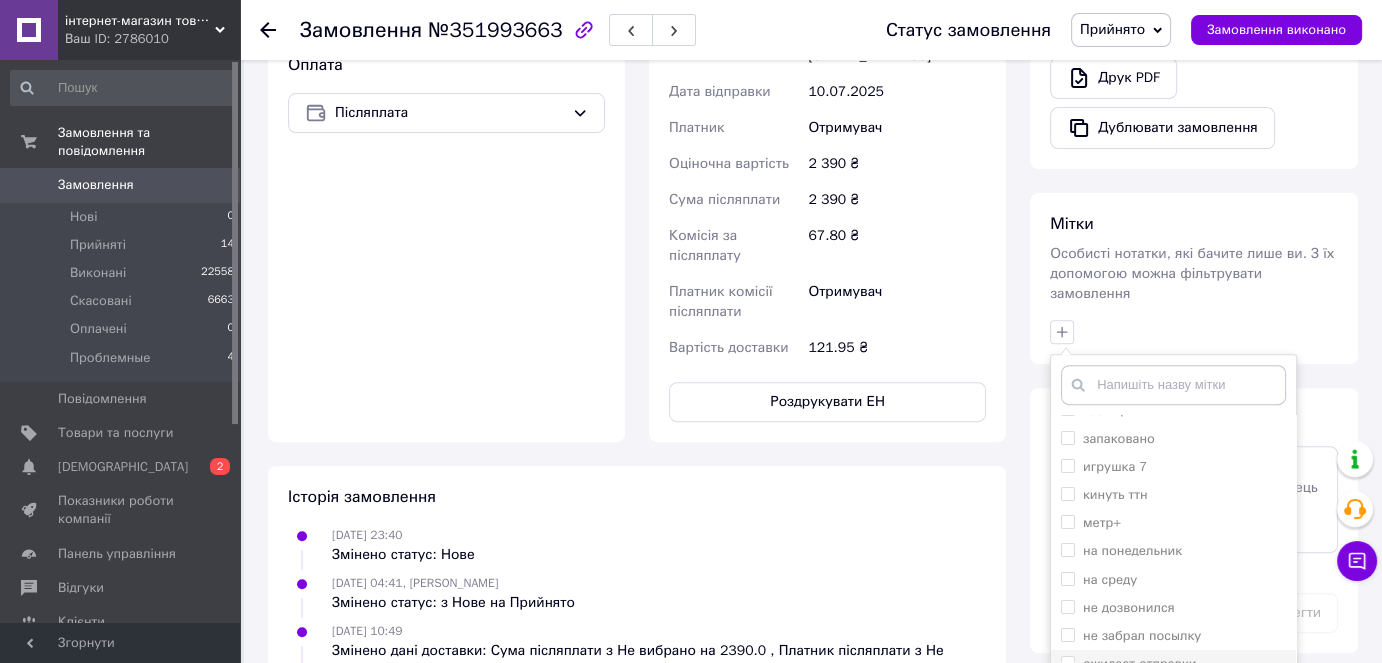 click on "ожидает отправки" at bounding box center [1139, 663] 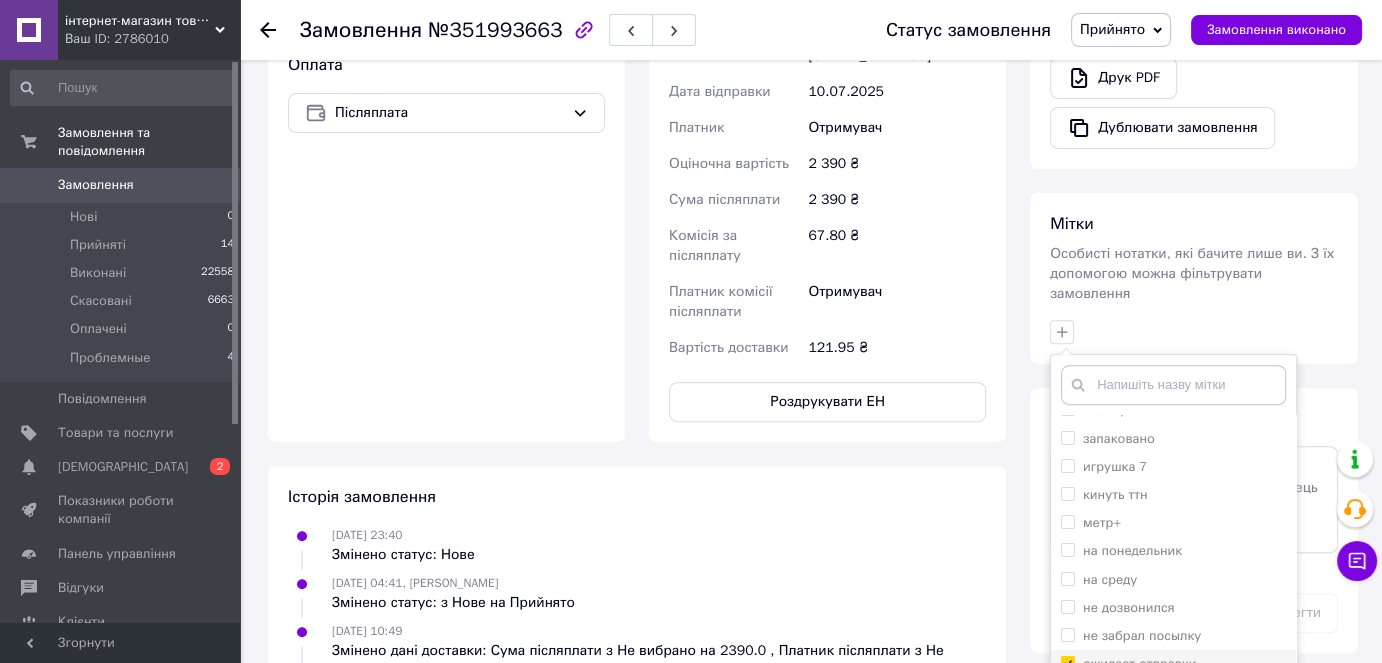 checkbox on "true" 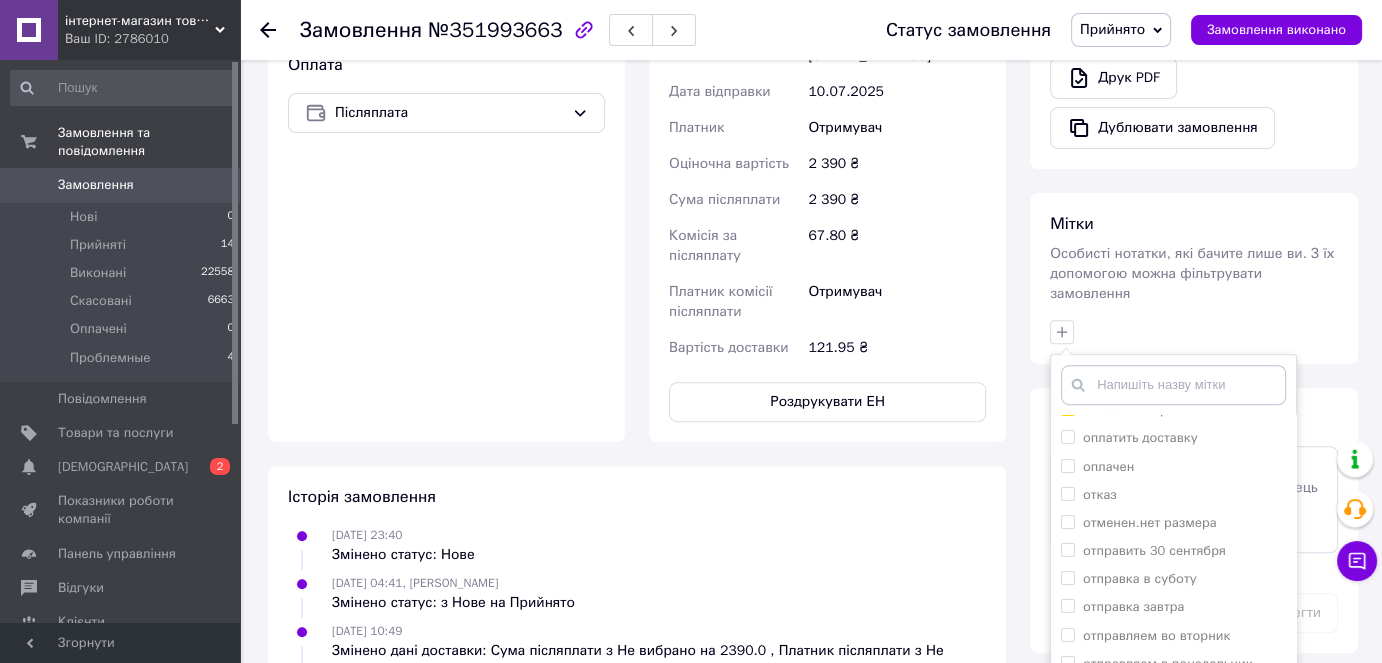 scroll, scrollTop: 855, scrollLeft: 0, axis: vertical 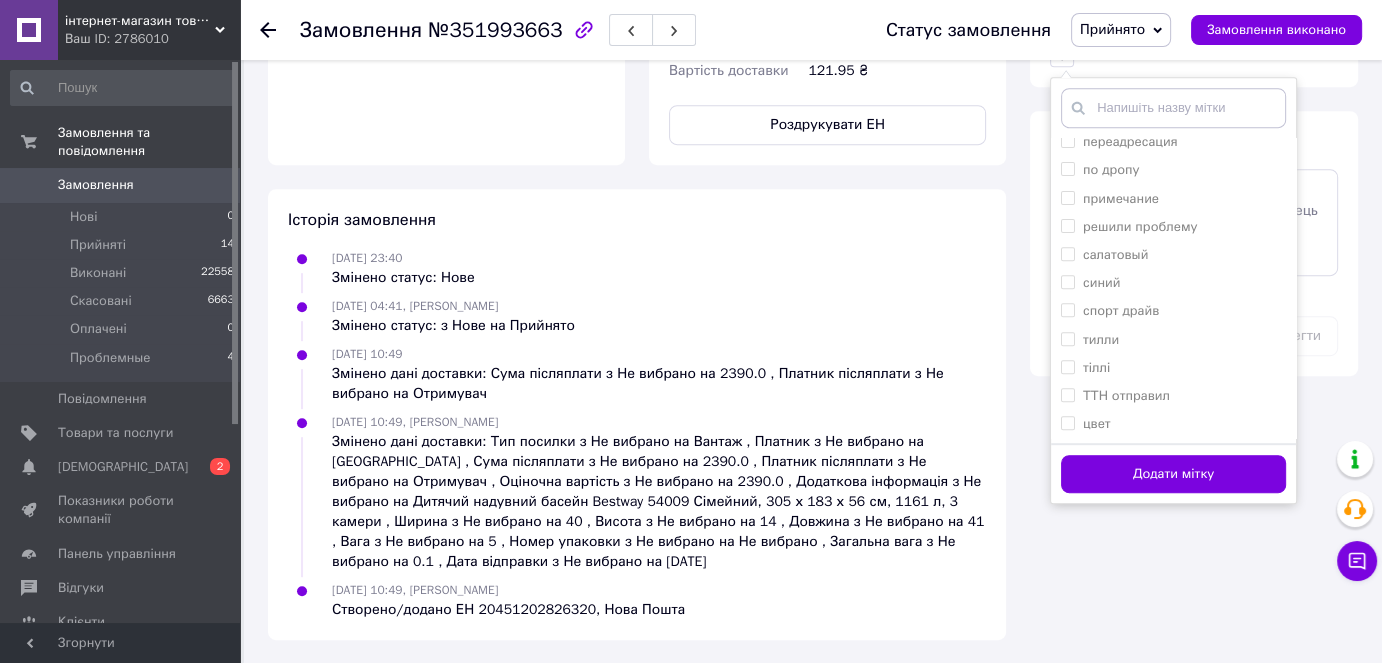 click on "Додати мітку" at bounding box center [1173, 474] 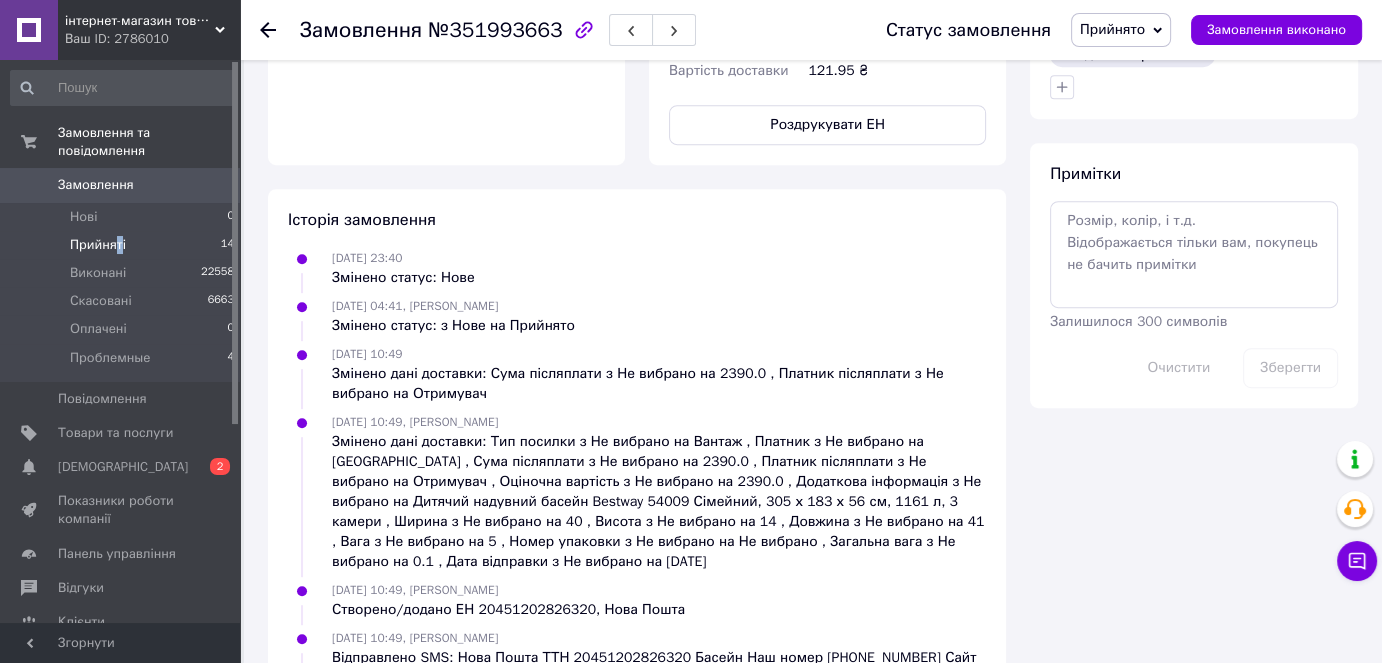 click on "Прийняті" at bounding box center (98, 245) 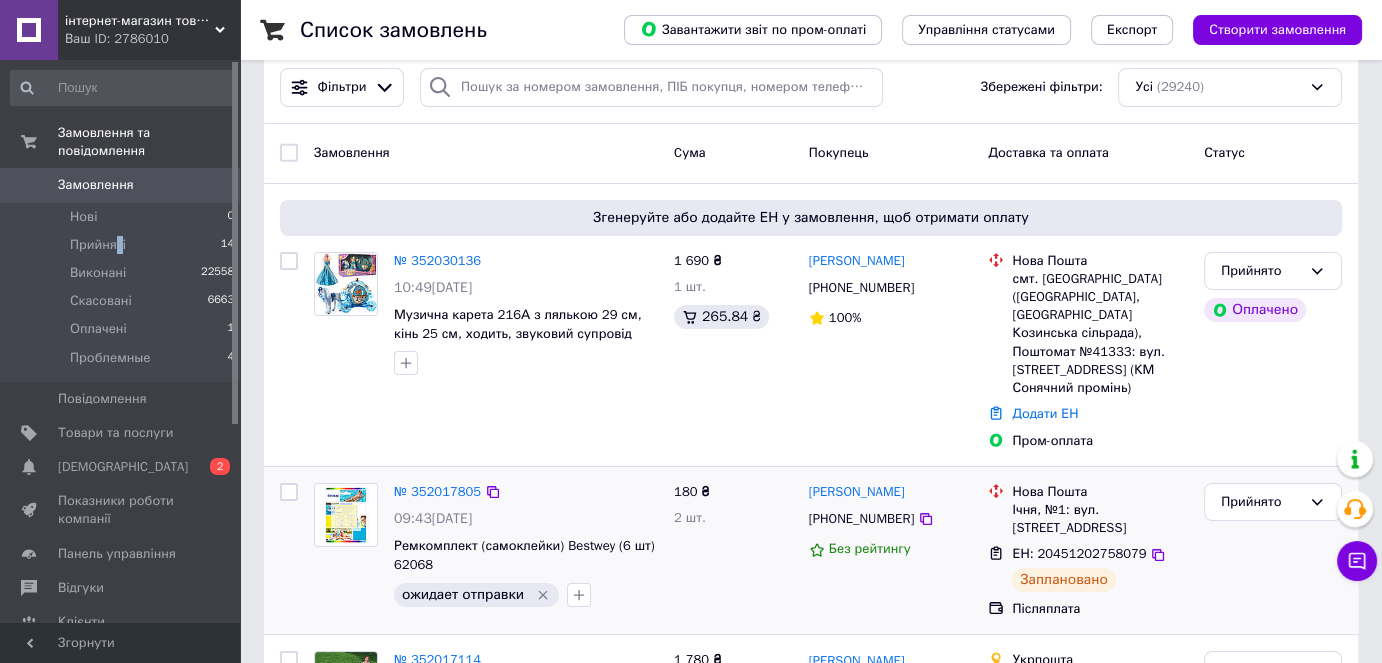 scroll, scrollTop: 0, scrollLeft: 0, axis: both 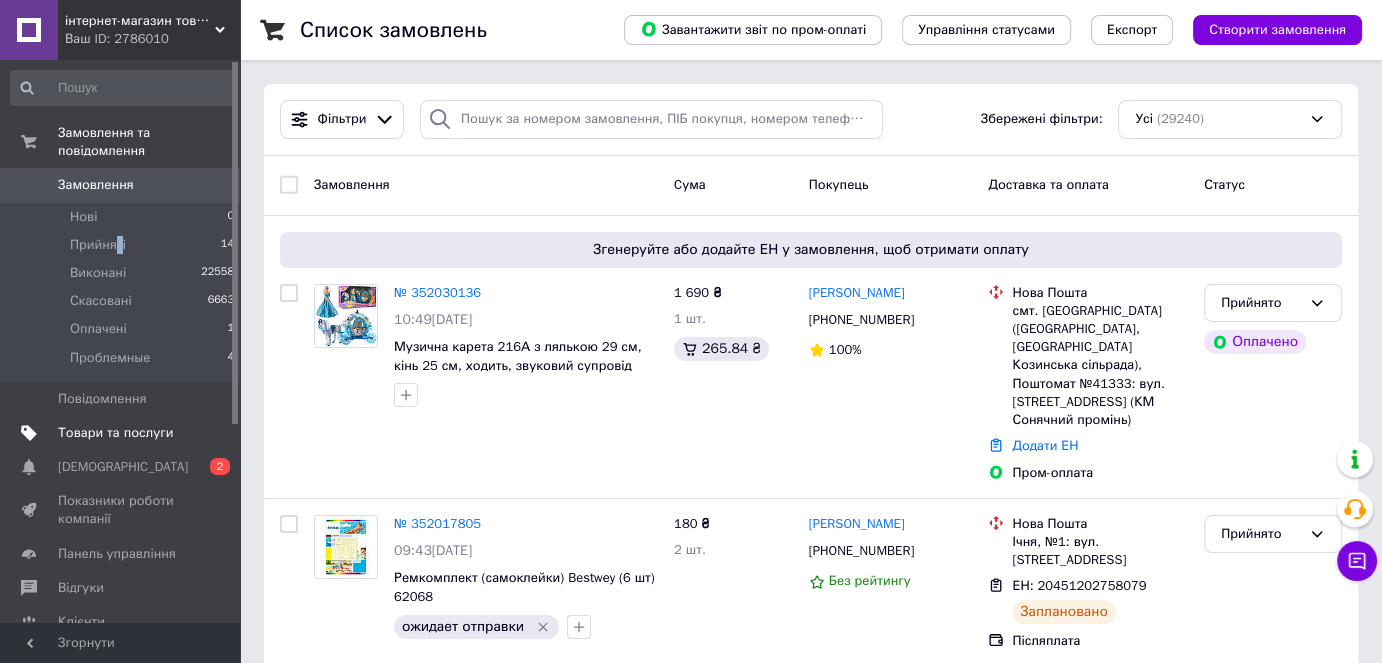 click on "Товари та послуги" at bounding box center [115, 433] 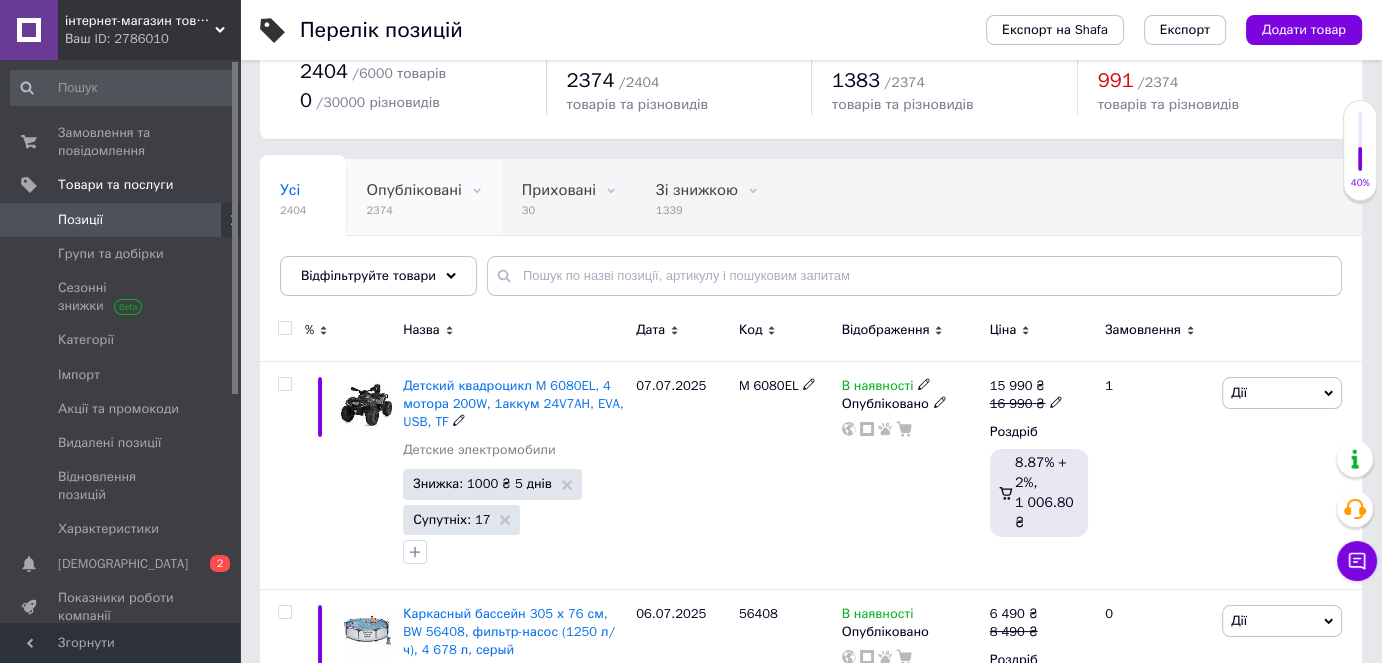 scroll, scrollTop: 100, scrollLeft: 0, axis: vertical 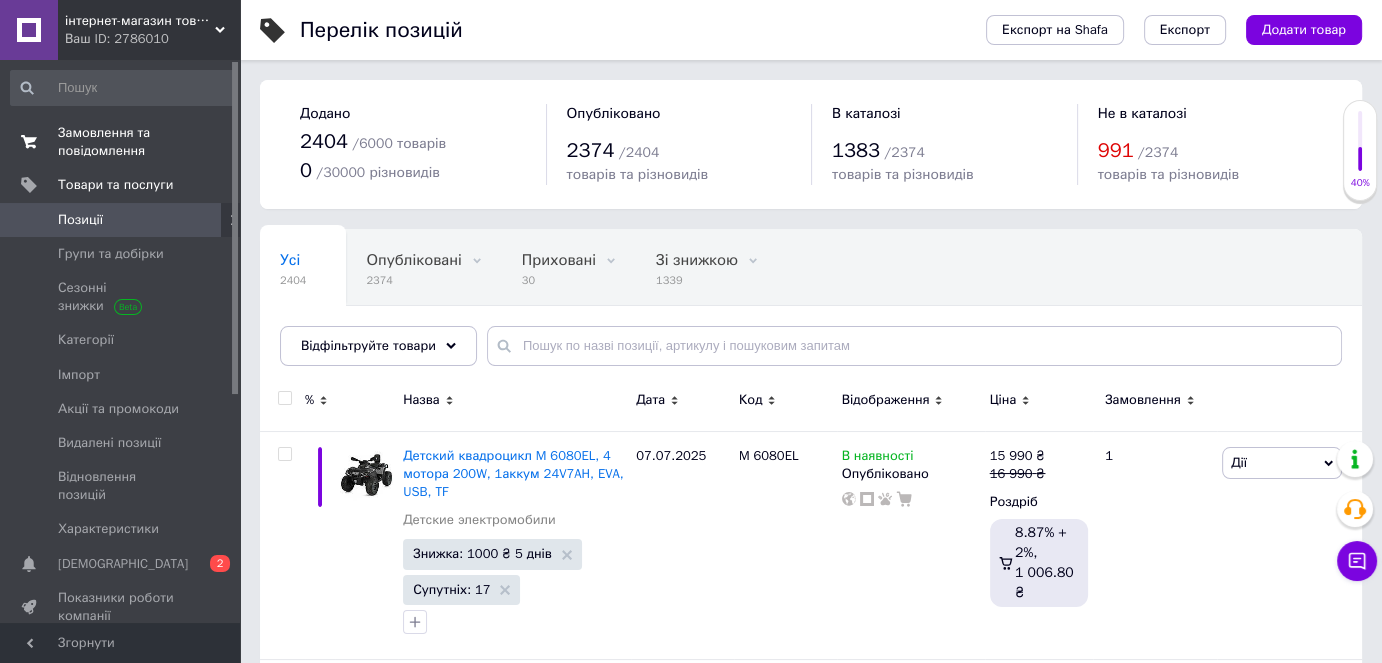 click on "Замовлення та повідомлення" at bounding box center [121, 142] 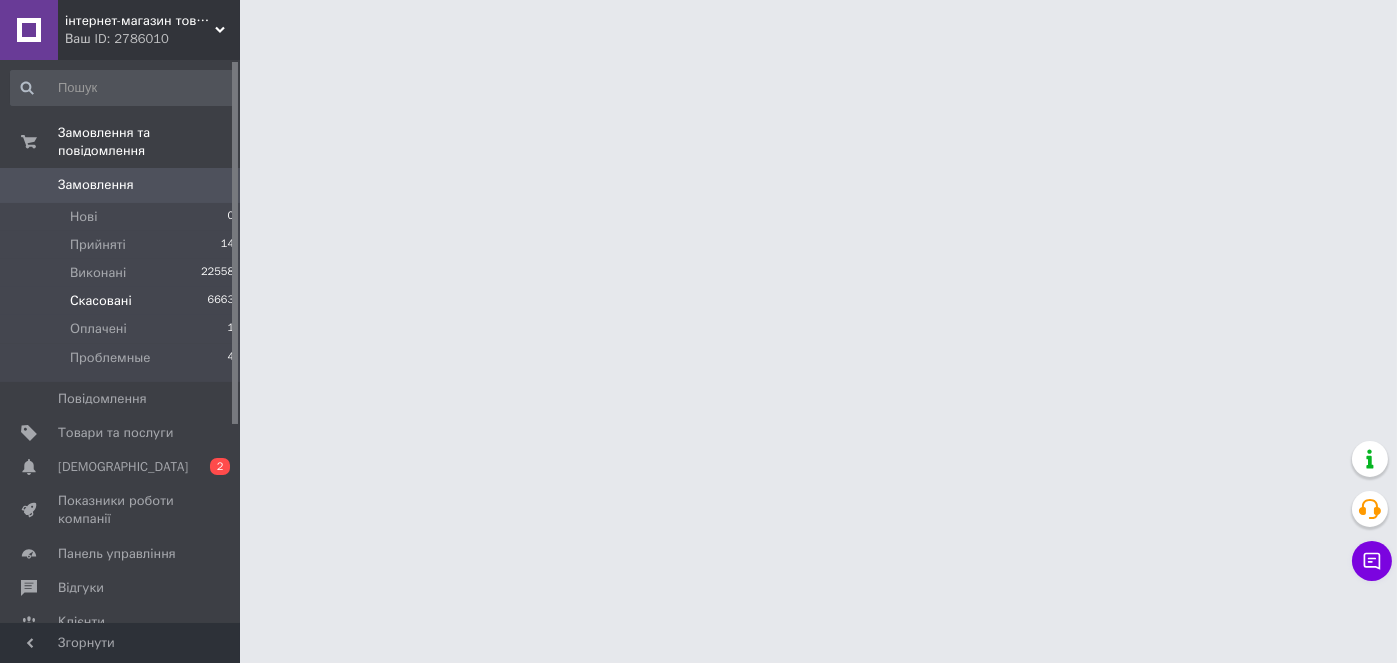 click on "Скасовані" at bounding box center [101, 301] 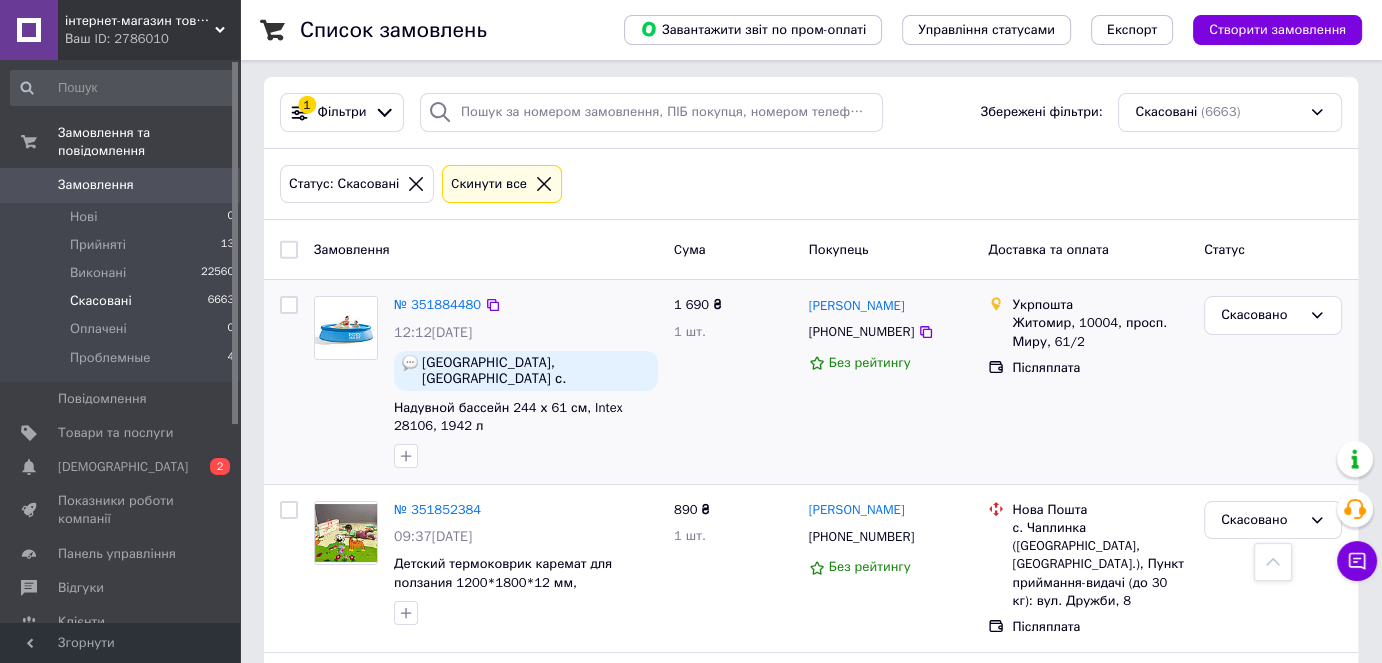 scroll, scrollTop: 0, scrollLeft: 0, axis: both 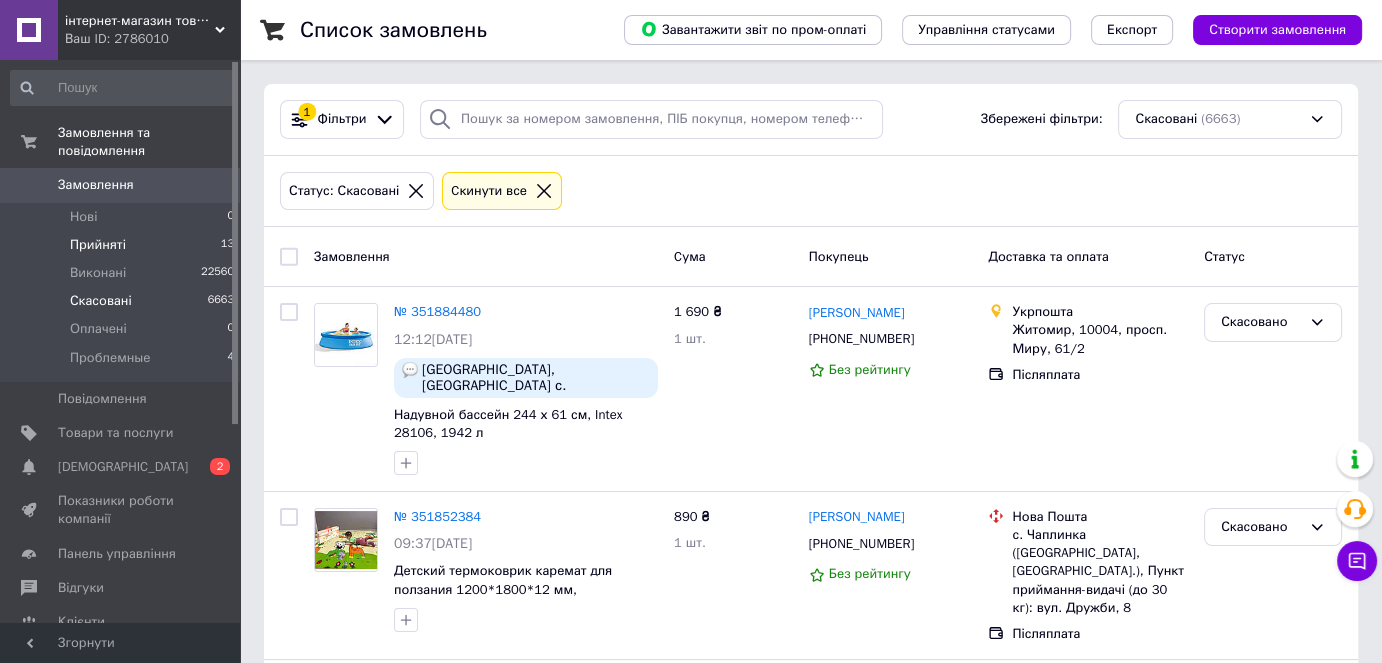 click on "Прийняті 13" at bounding box center (123, 245) 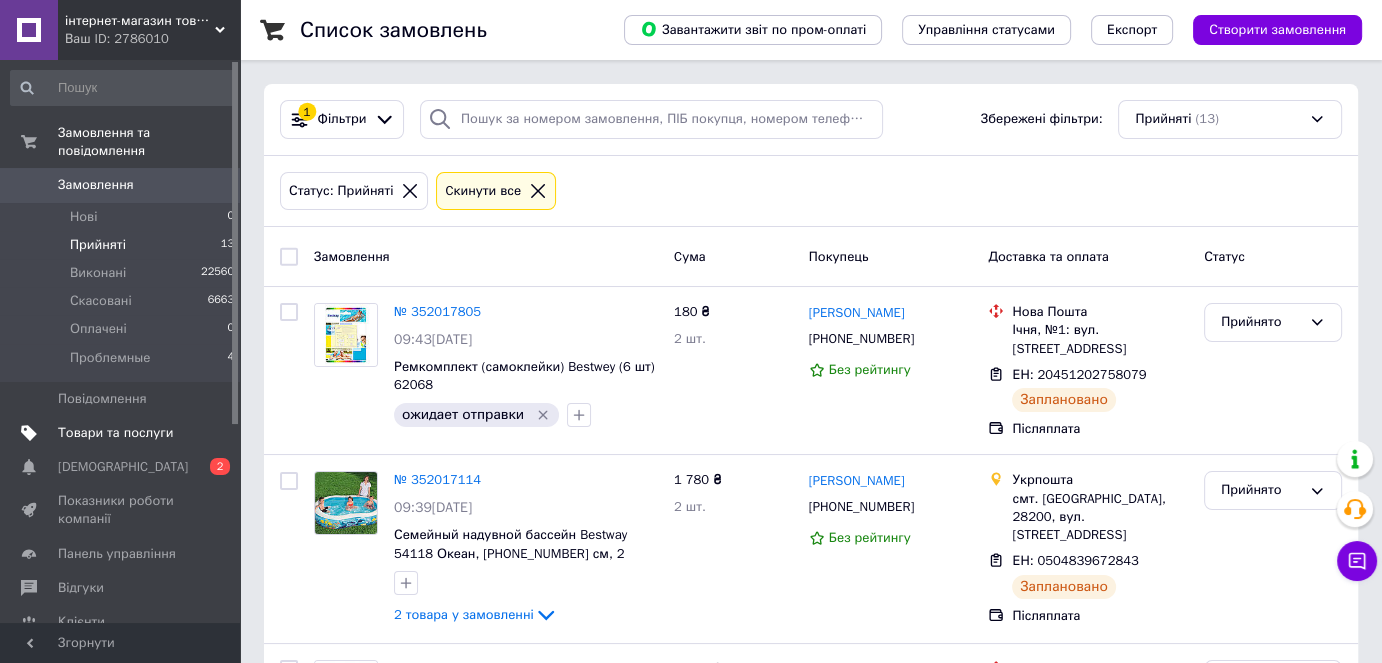 click on "Товари та послуги" at bounding box center (115, 433) 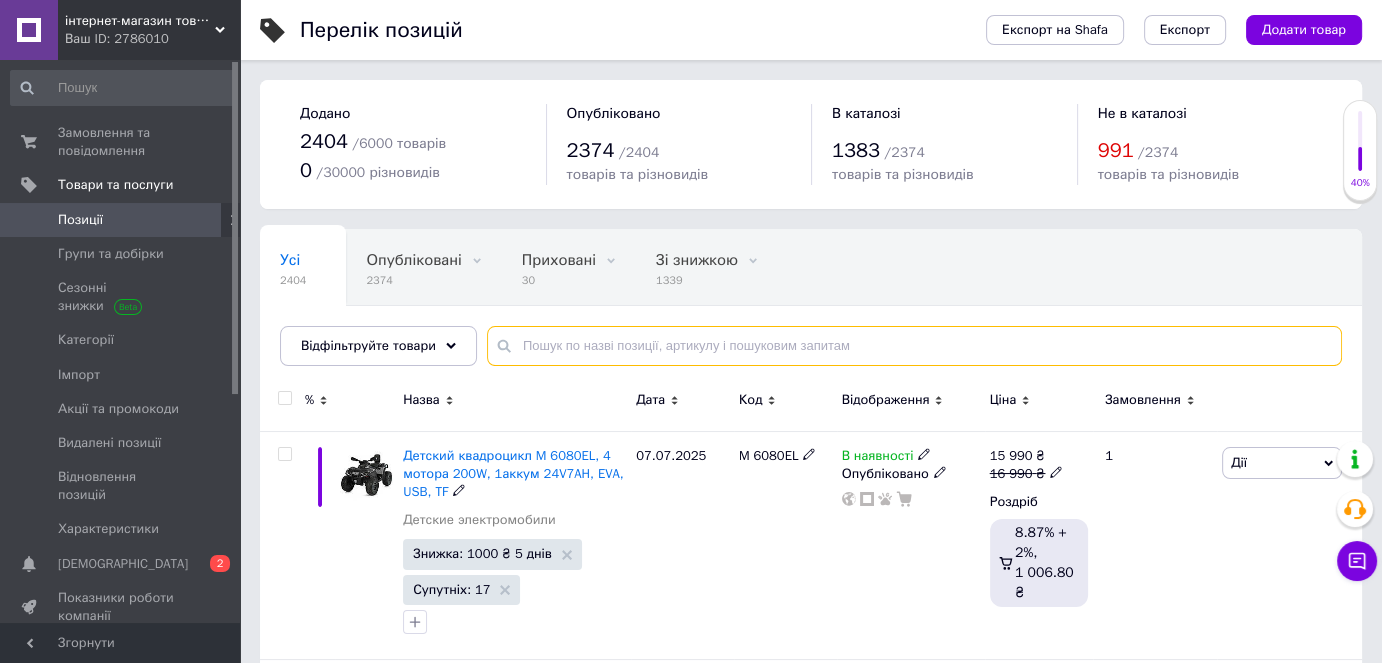 click at bounding box center (914, 346) 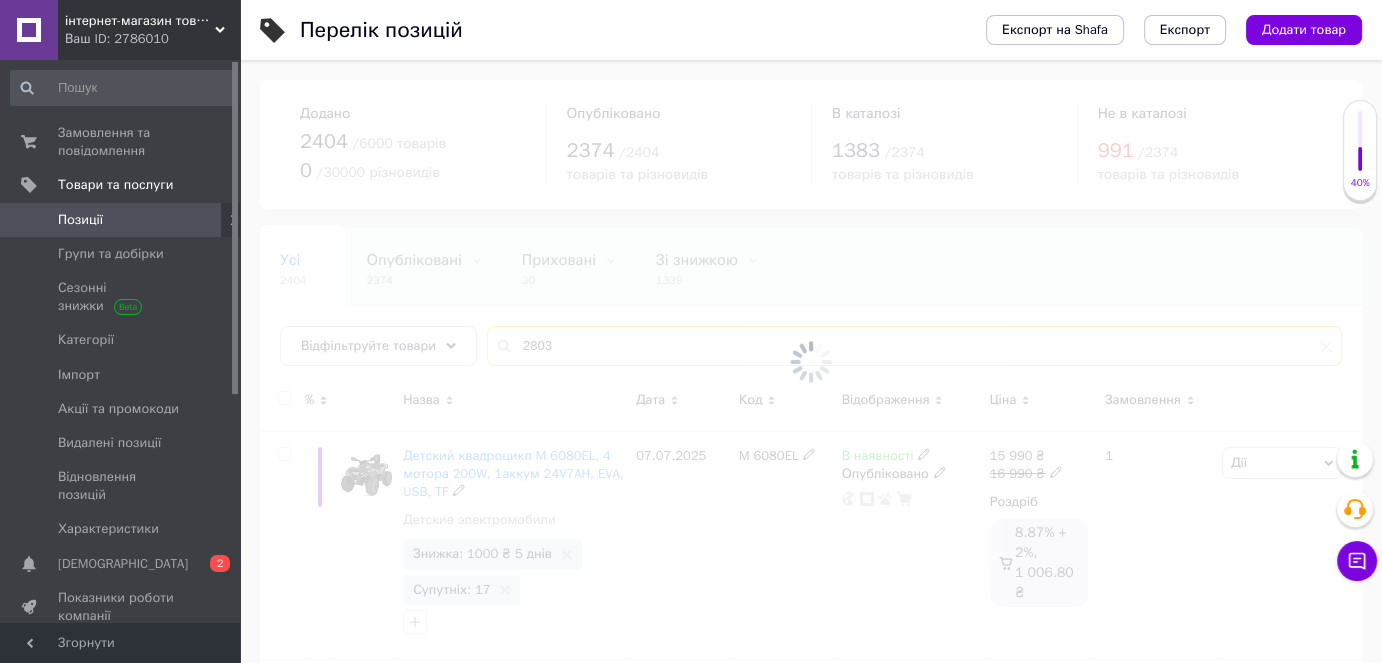 type on "28031" 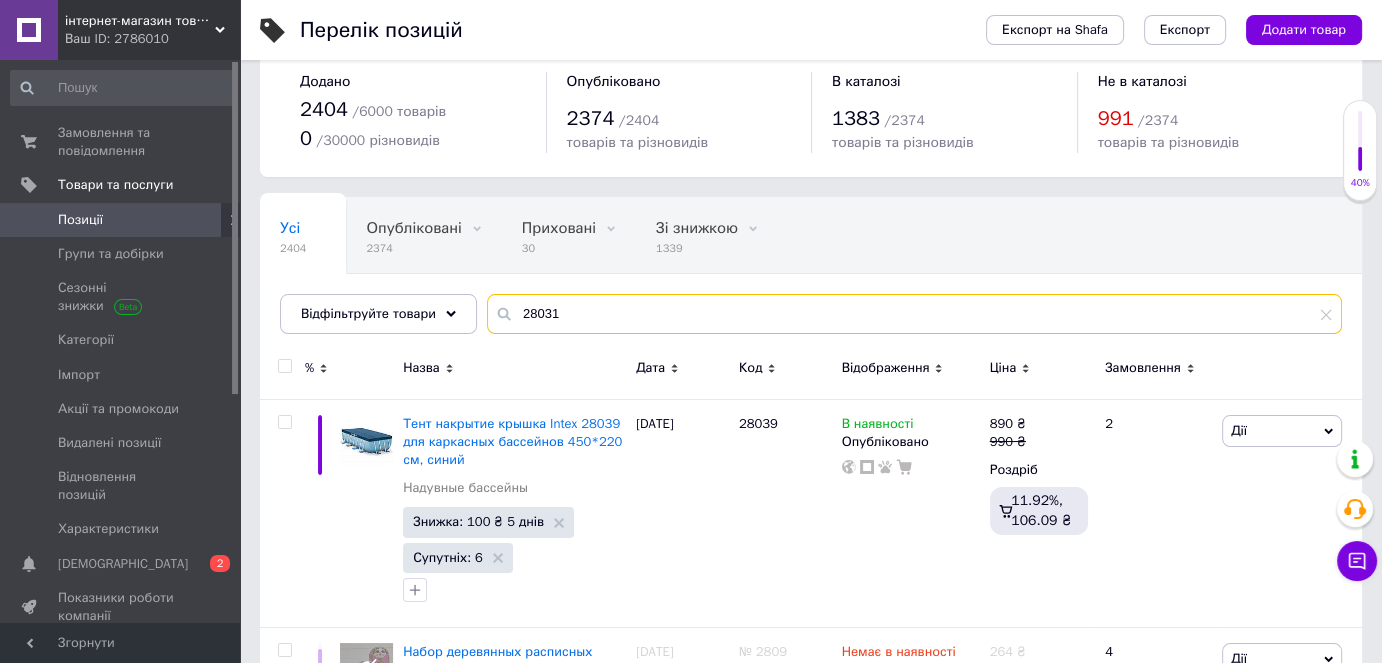 scroll, scrollTop: 0, scrollLeft: 0, axis: both 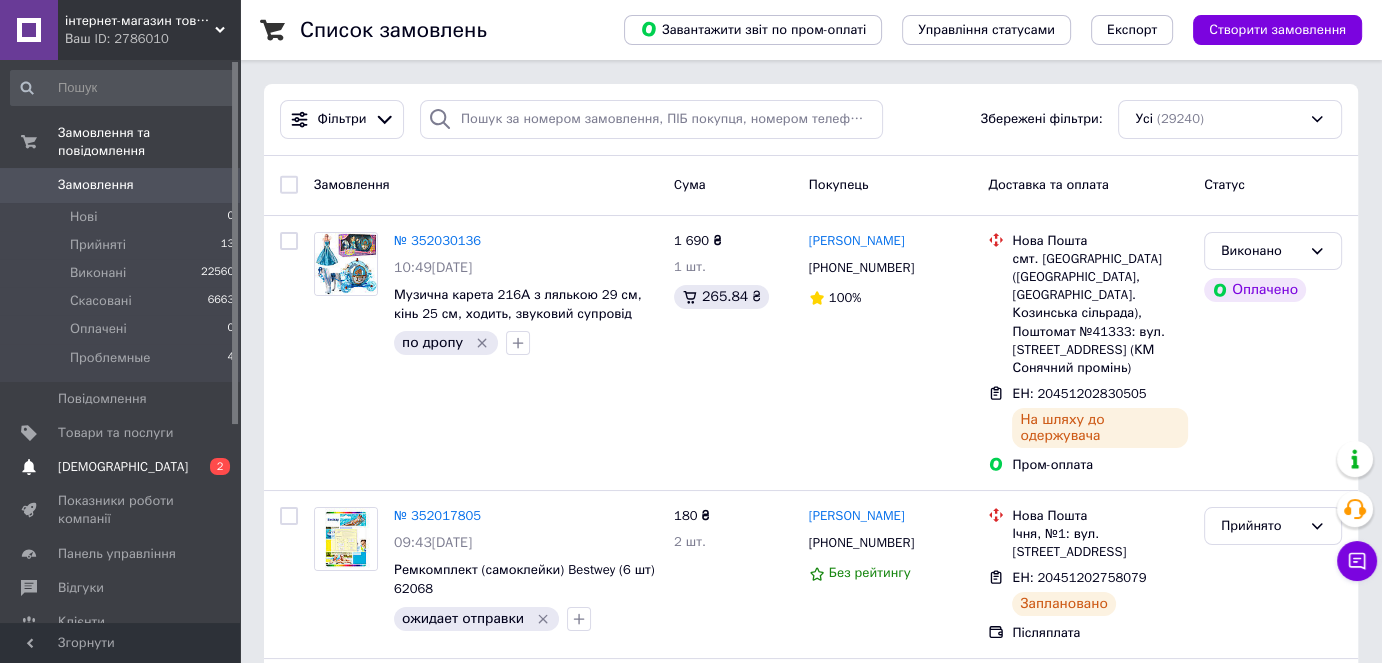 click on "[DEMOGRAPHIC_DATA]" at bounding box center [123, 467] 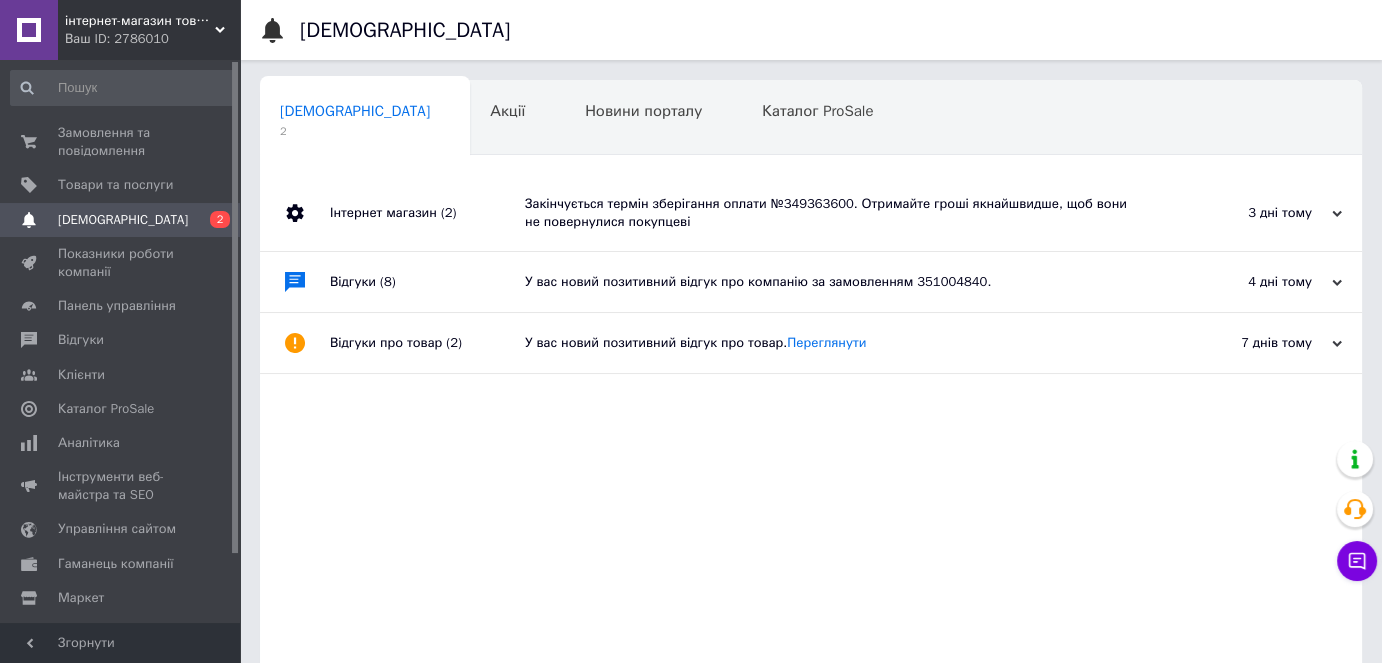 click on "Сповіщення 2 Акції 0 Новини порталу 0 Каталог ProSale 0 Навчання та заходи 0 Ok Відфільтровано...  Зберегти Нічого не знайдено Можливо, помилка у слові  або немає відповідностей за вашим запитом. Сповіщення 2 Акції 0 Новини порталу 0 Каталог ProSale 0 Навчання та заходи 0 :  Інтернет магазин   (2) Закінчується термін зберігання оплати №349363600. Отримайте гроші якнайшвидше, щоб вони не повернулися покупцеві 3 дні тому [DATE] Відгуки   (8) У вас новий позитивний відгук про компанію за замовленням 351004840. 4 дні тому [DATE] Відгуки про товар   (2) Переглянути 7 днів тому [DATE]" at bounding box center [811, 432] 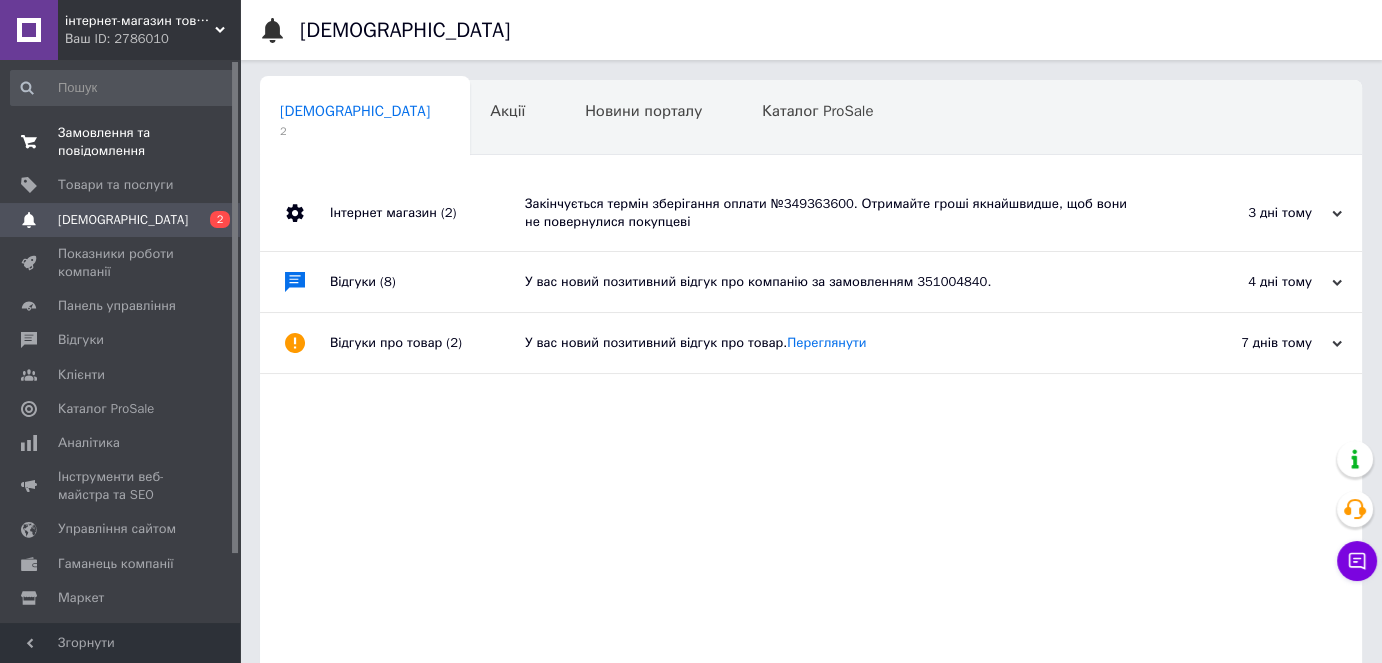 click on "Замовлення та повідомлення" at bounding box center [121, 142] 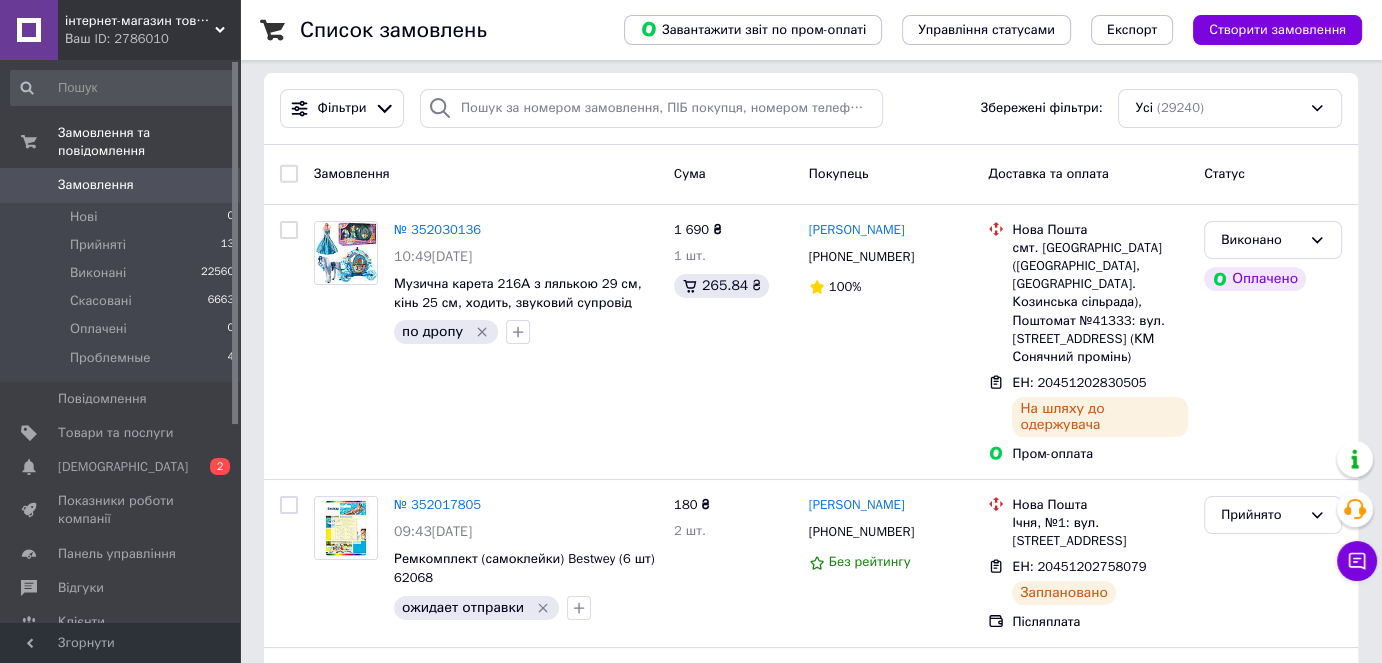 scroll, scrollTop: 0, scrollLeft: 0, axis: both 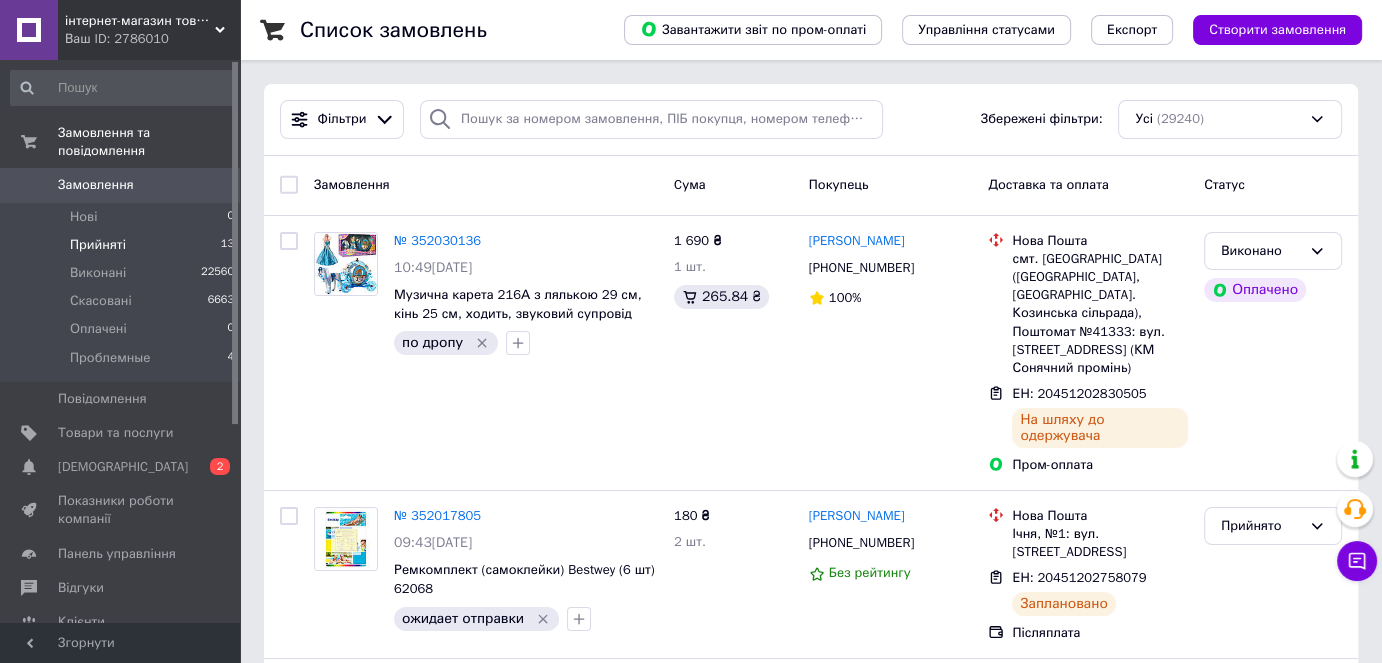 drag, startPoint x: 119, startPoint y: 224, endPoint x: 111, endPoint y: 235, distance: 13.601471 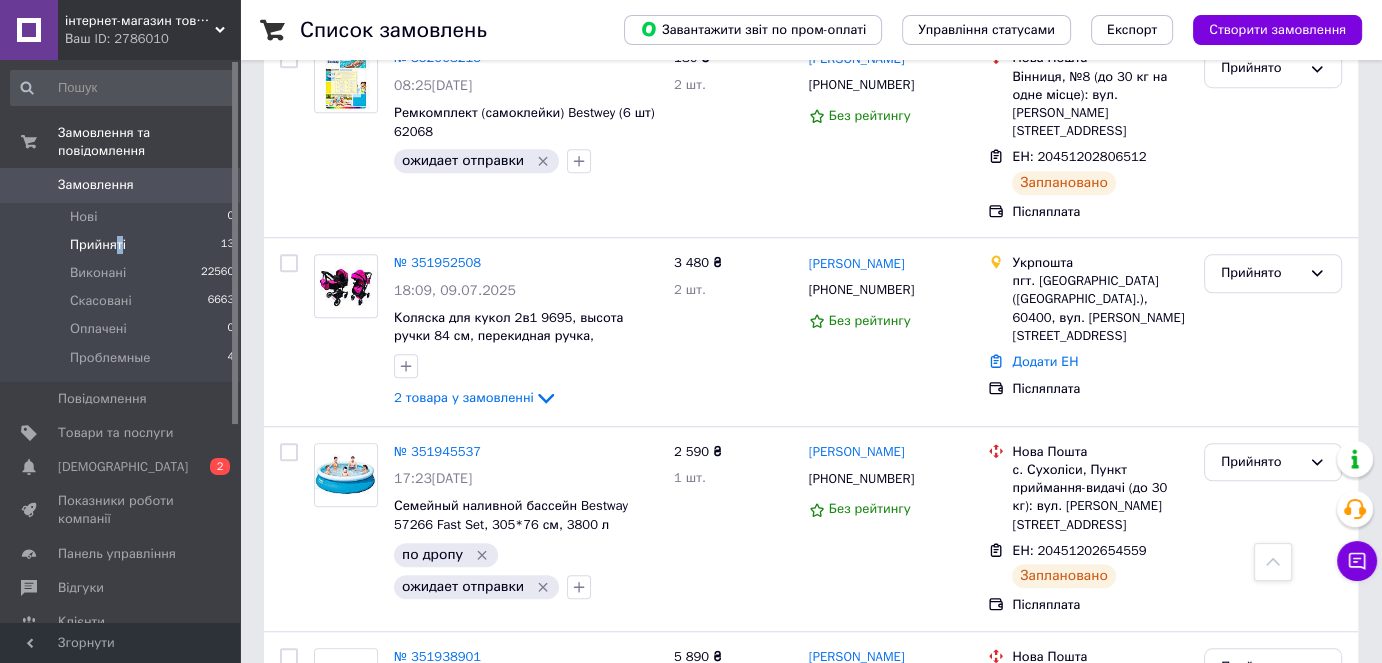 scroll, scrollTop: 1459, scrollLeft: 0, axis: vertical 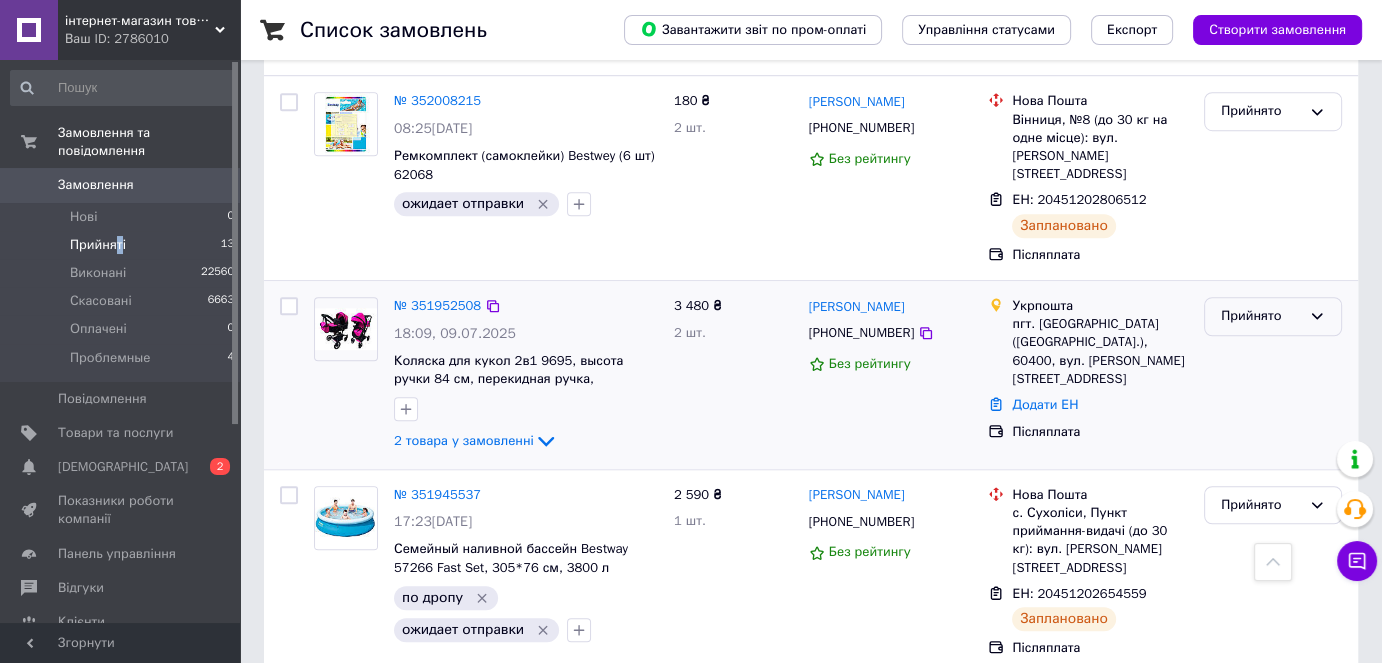 click on "Прийнято" at bounding box center [1273, 316] 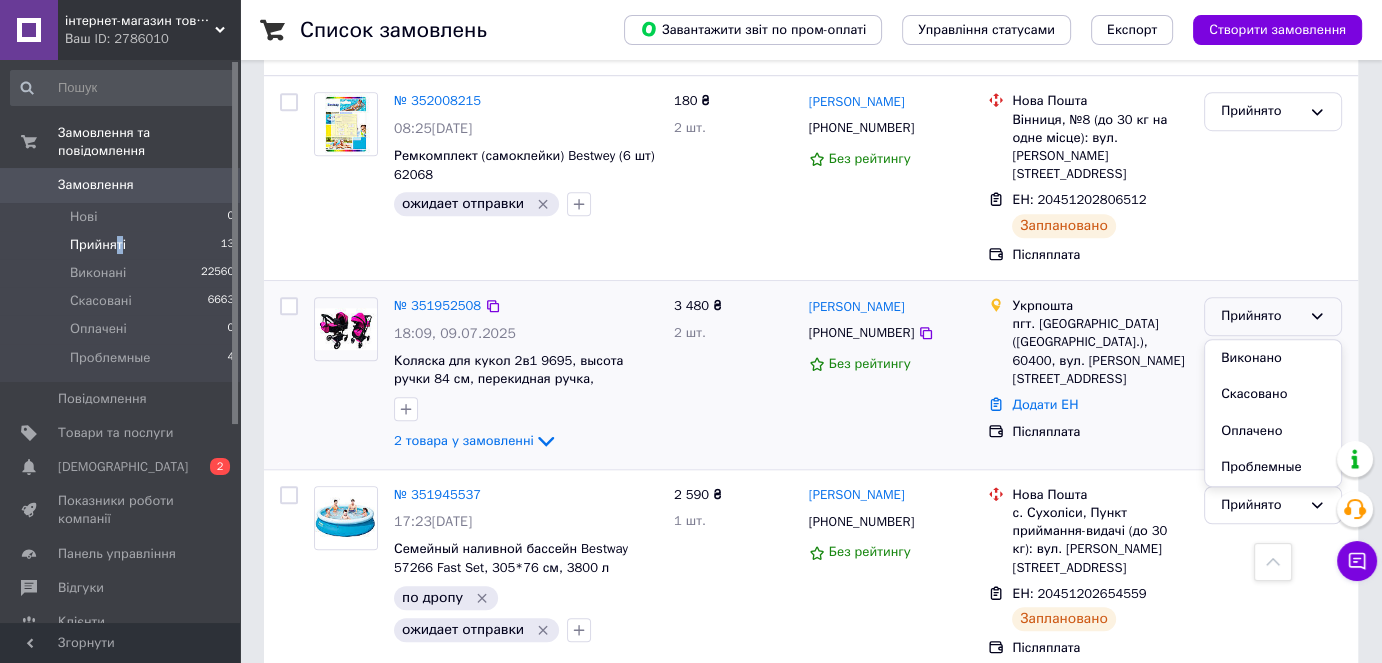 click on "Скасовано" at bounding box center (1273, 394) 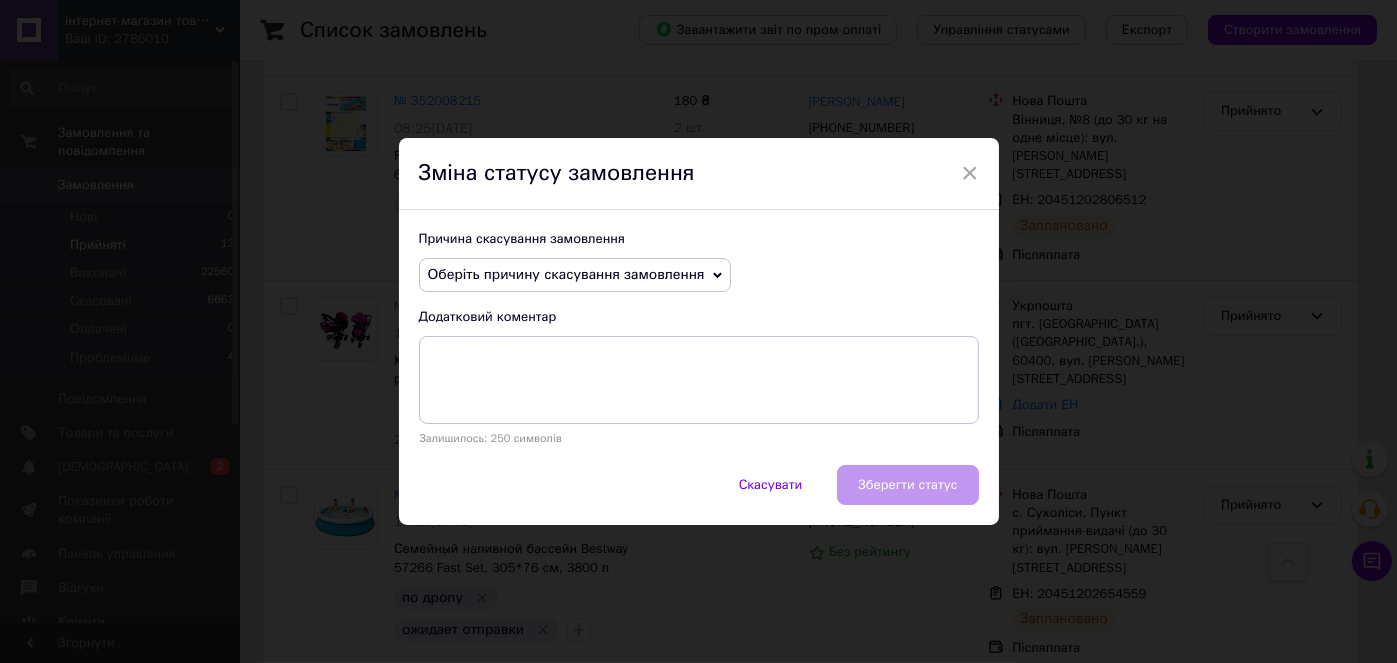 click 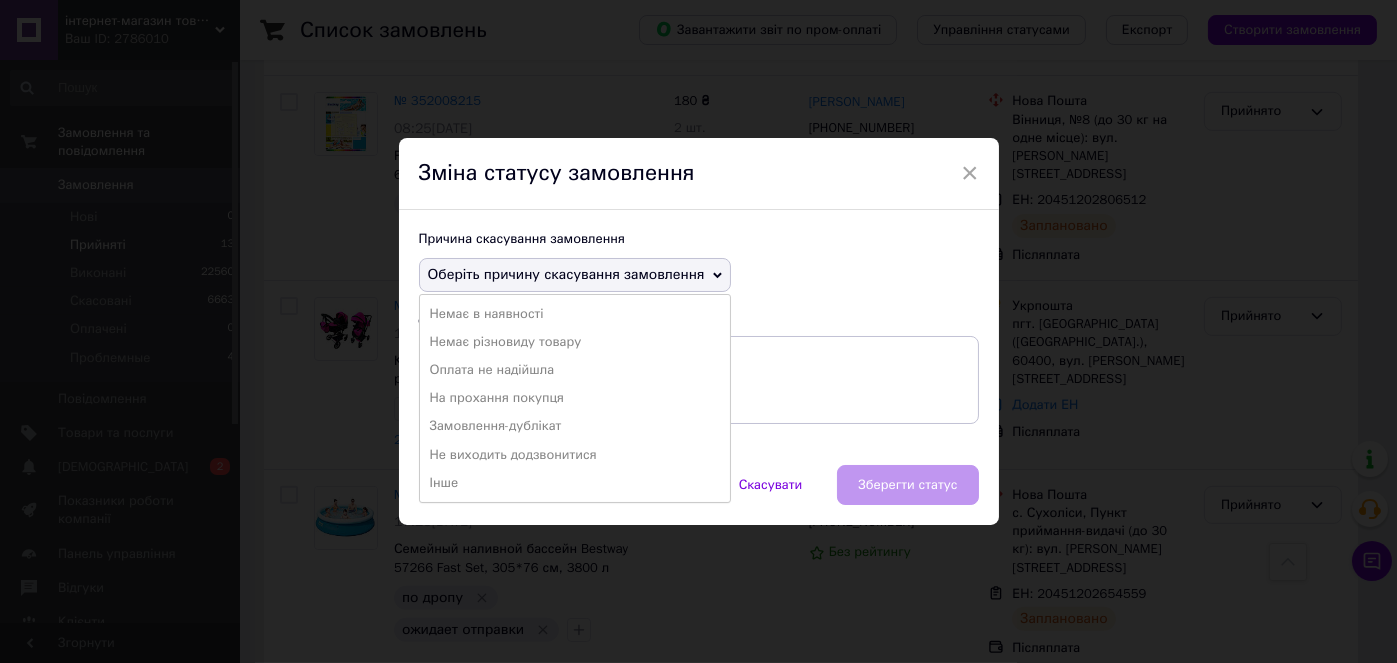 drag, startPoint x: 551, startPoint y: 431, endPoint x: 572, endPoint y: 430, distance: 21.023796 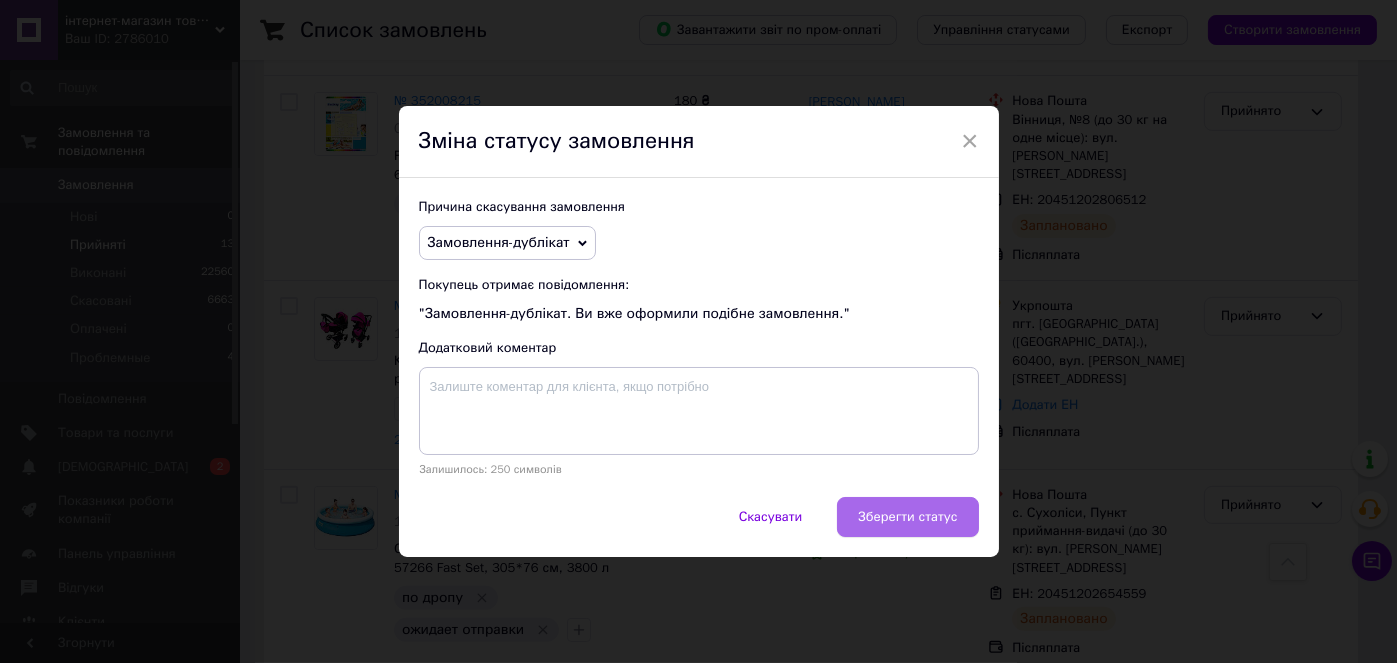 click on "Зберегти статус" at bounding box center [907, 517] 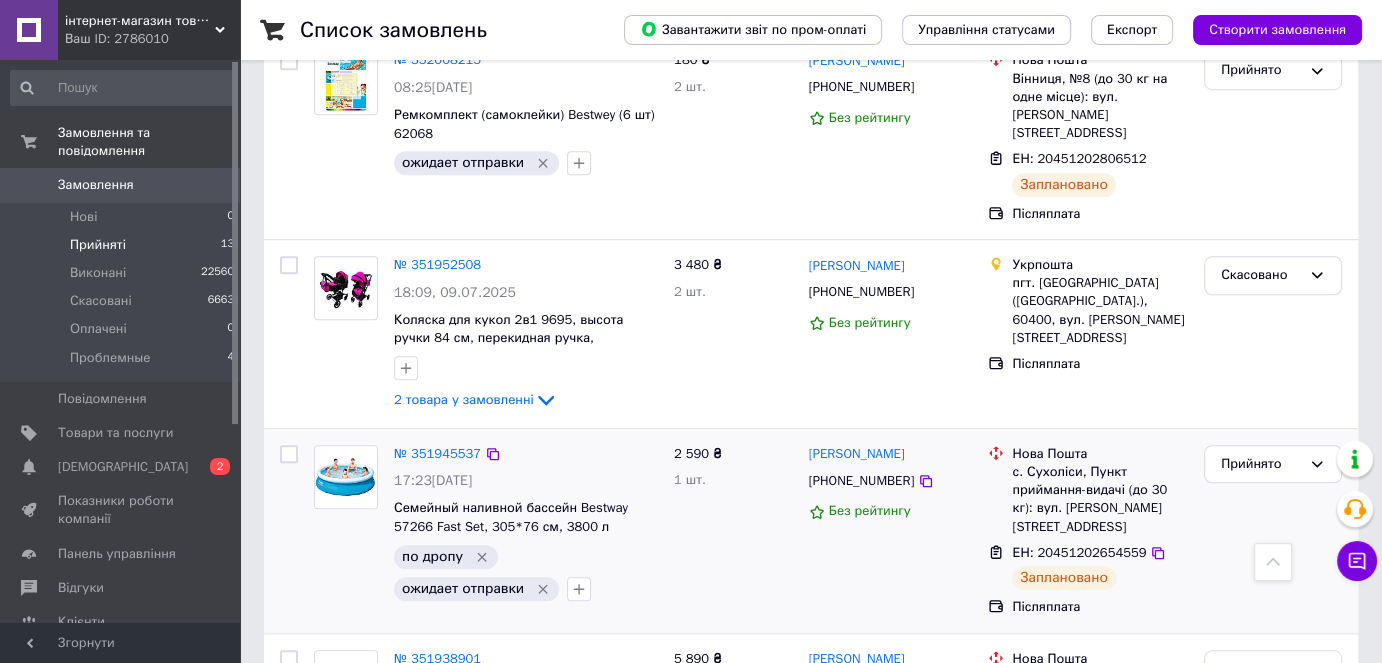 scroll, scrollTop: 1800, scrollLeft: 0, axis: vertical 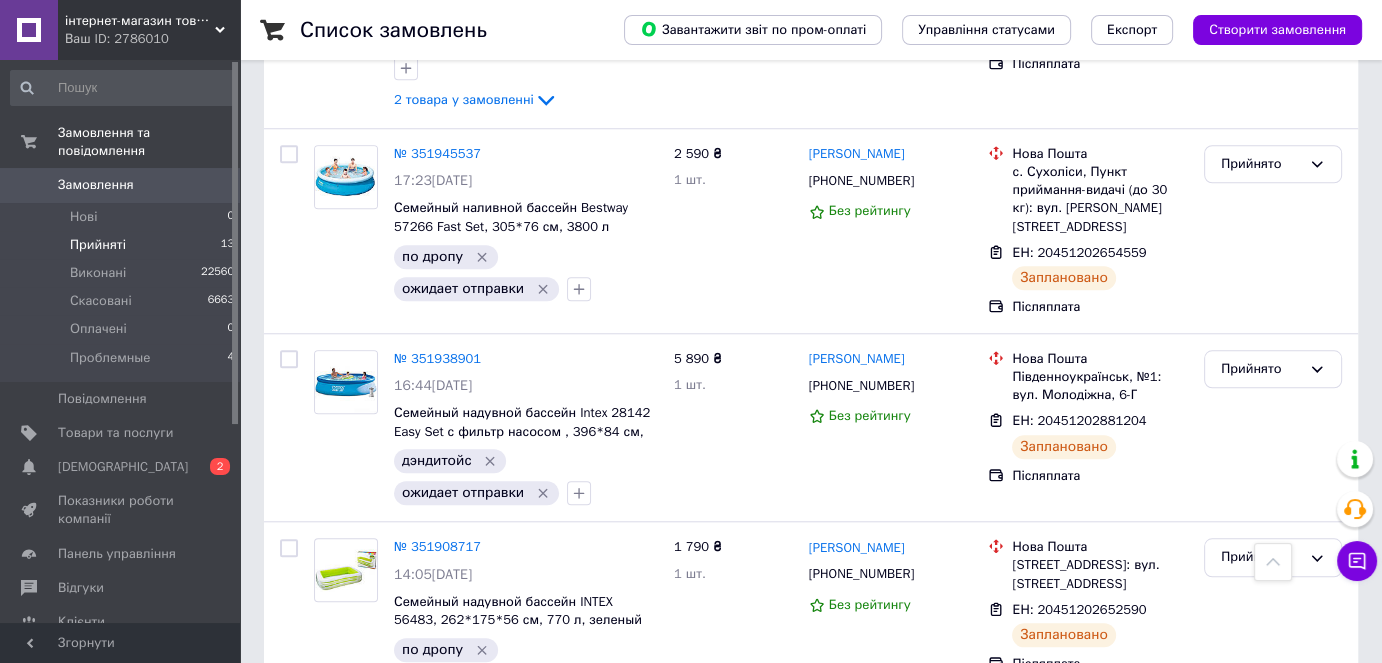 click on "№ 351938901" at bounding box center (437, 358) 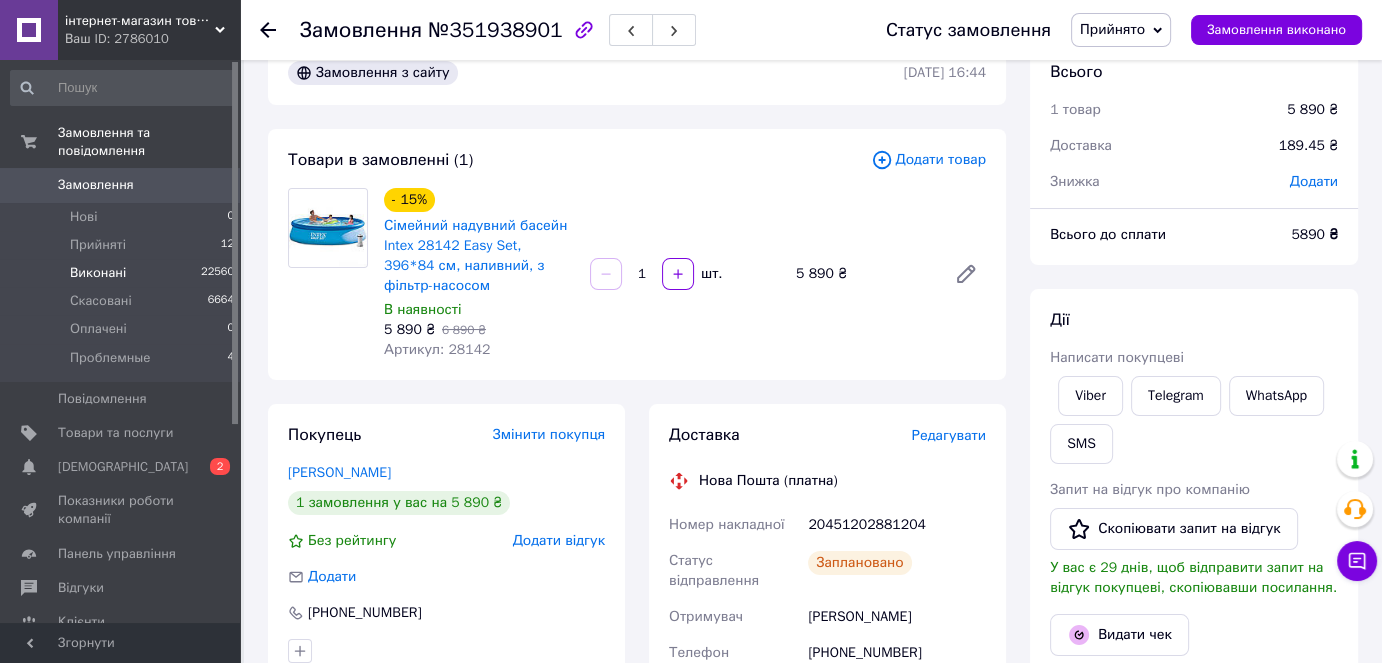 scroll, scrollTop: 0, scrollLeft: 0, axis: both 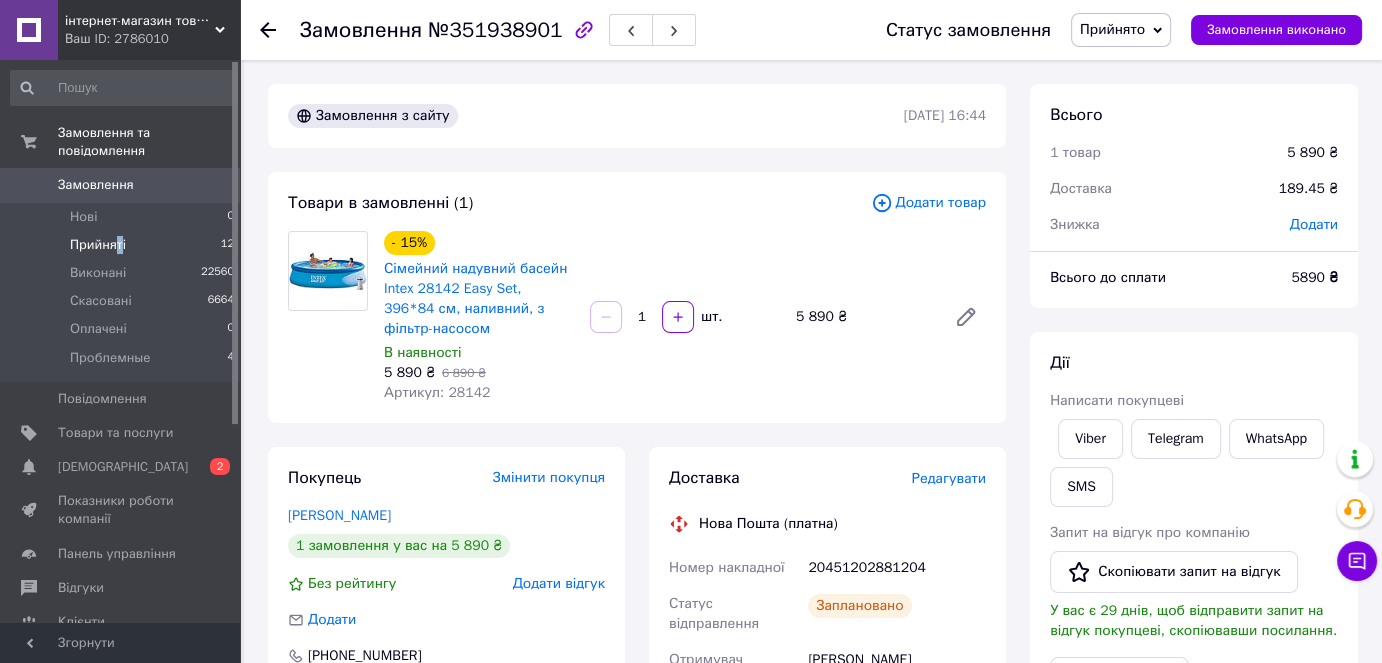 click on "Прийняті" at bounding box center [98, 245] 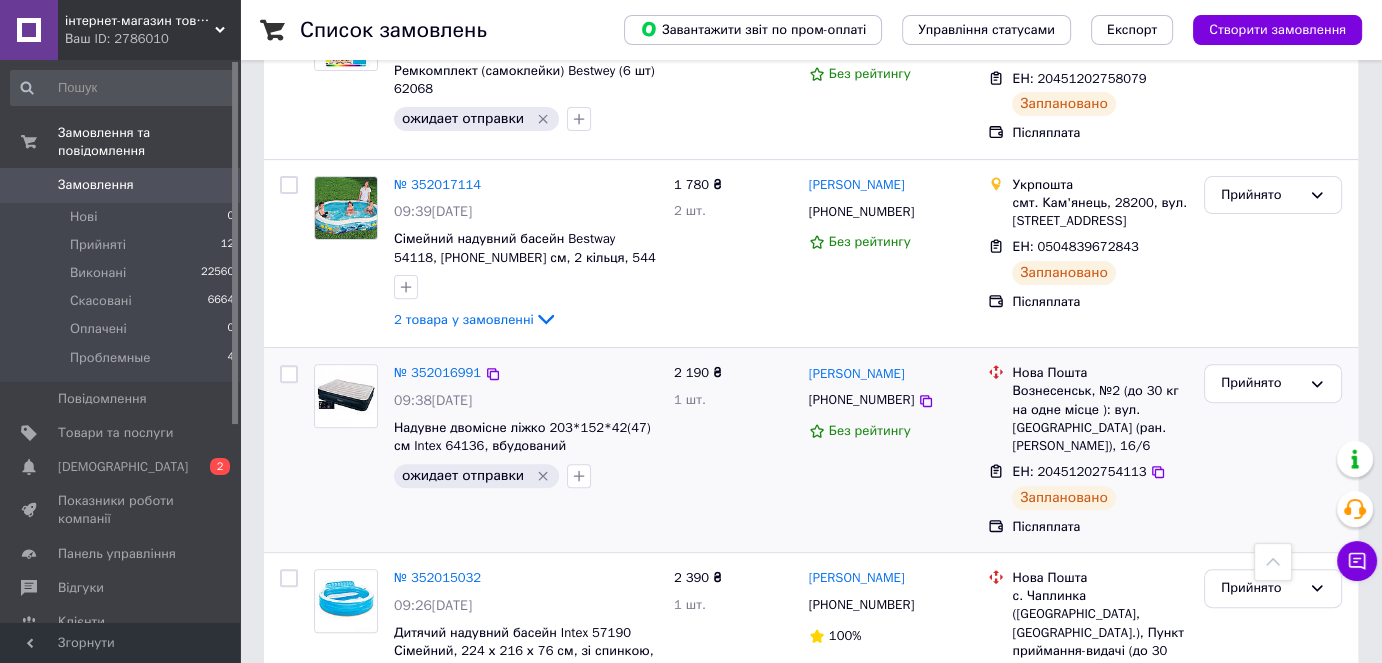 scroll, scrollTop: 560, scrollLeft: 0, axis: vertical 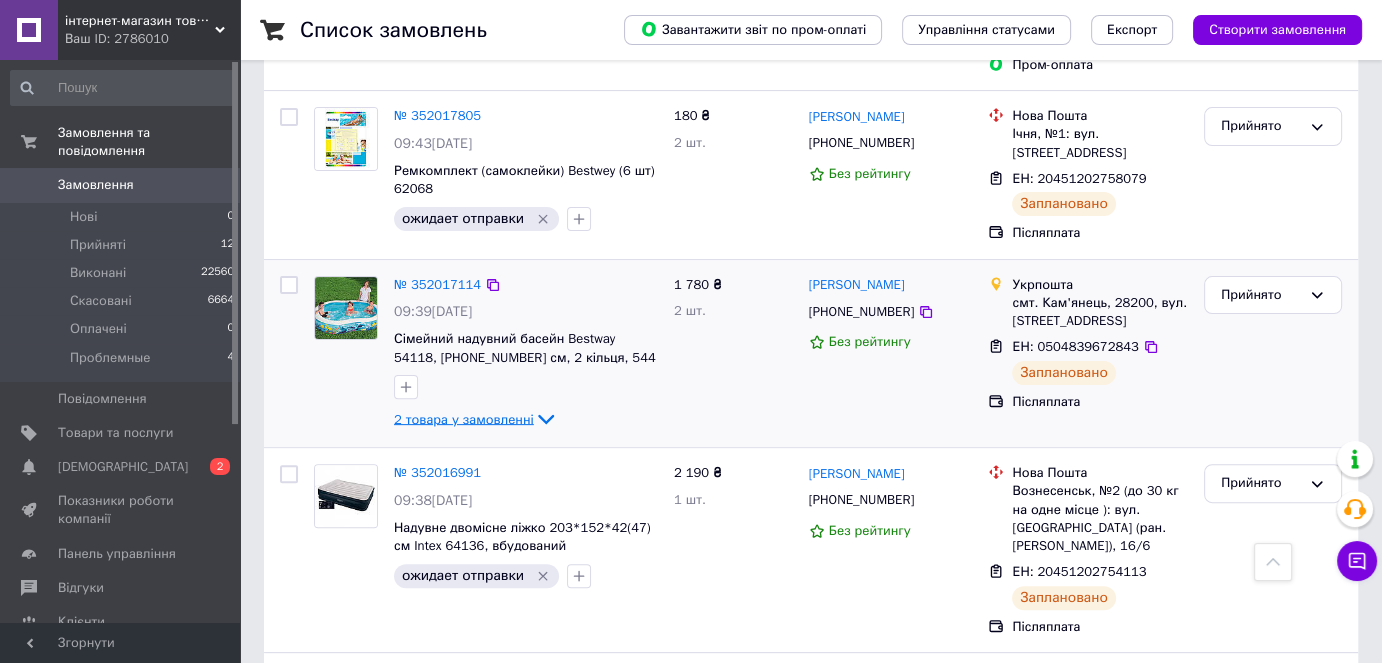 click 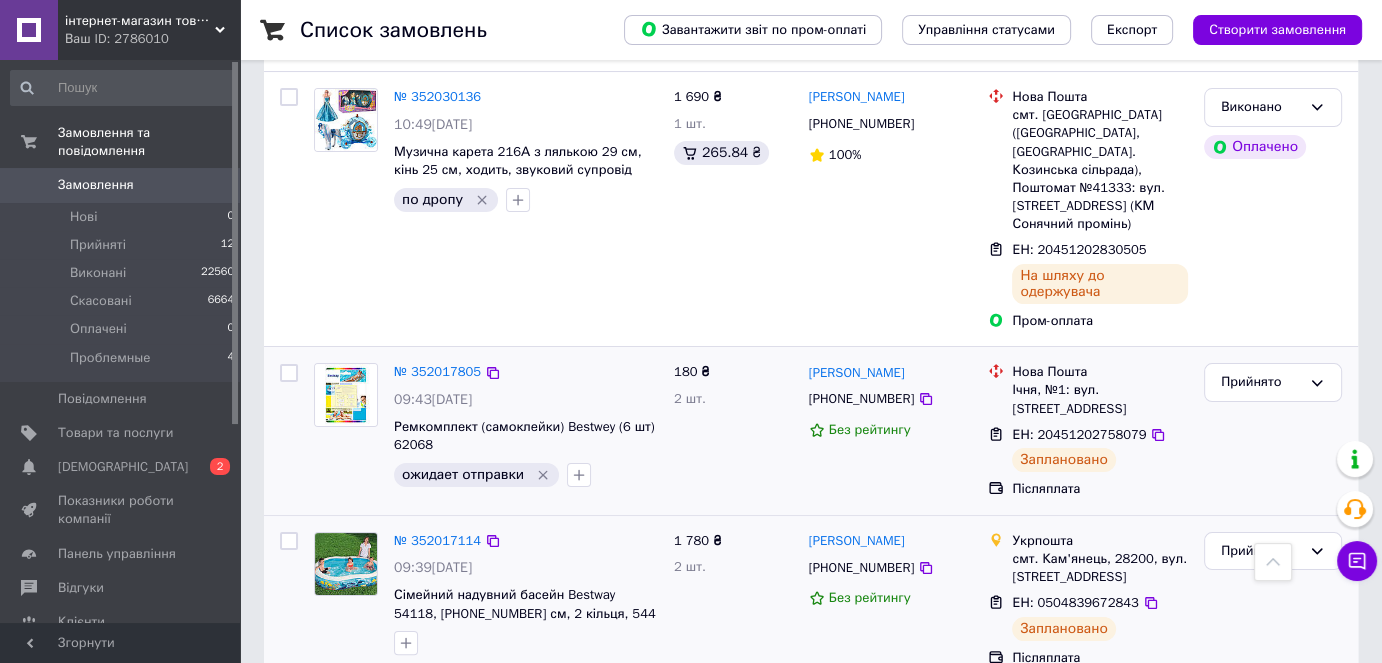 scroll, scrollTop: 0, scrollLeft: 0, axis: both 